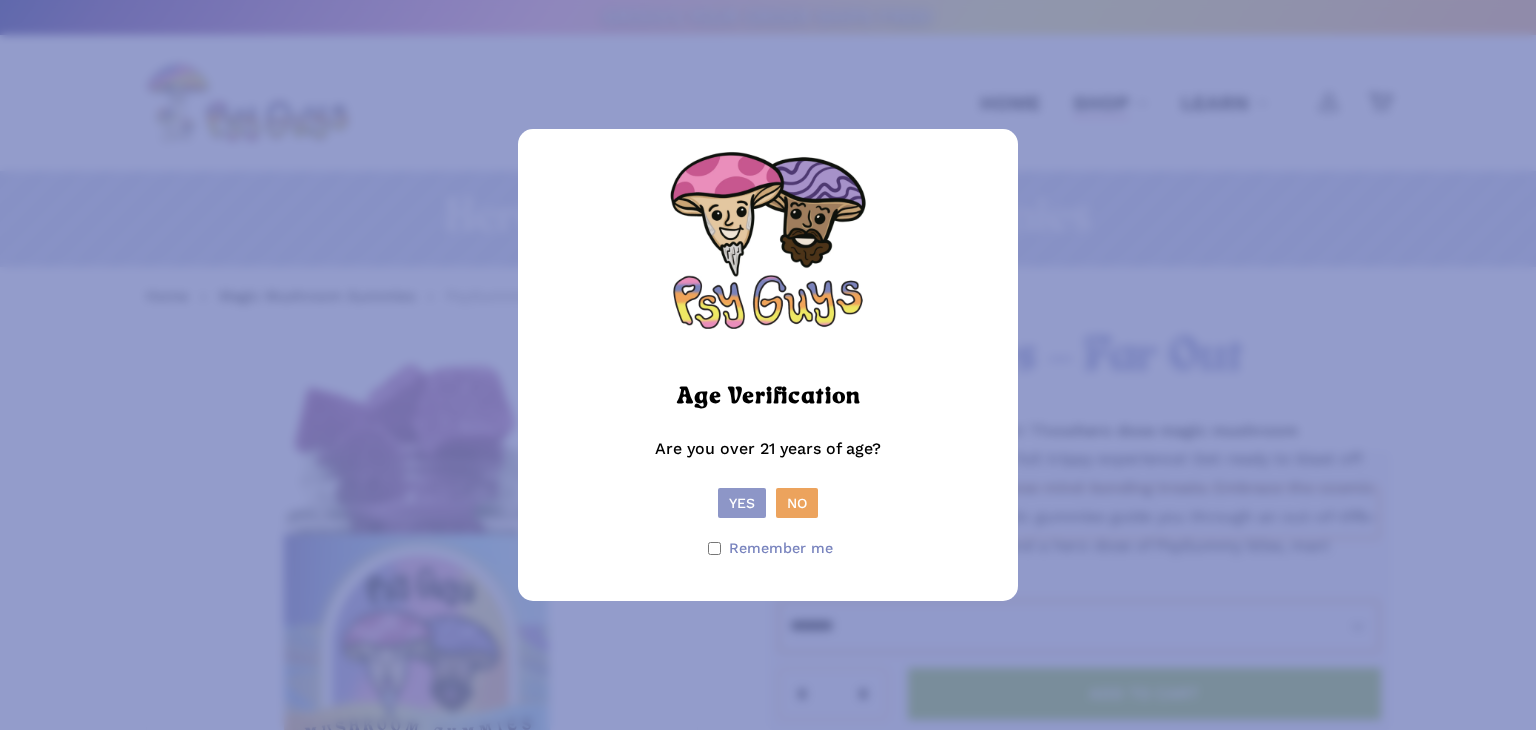 click on "Yes" at bounding box center [742, 503] 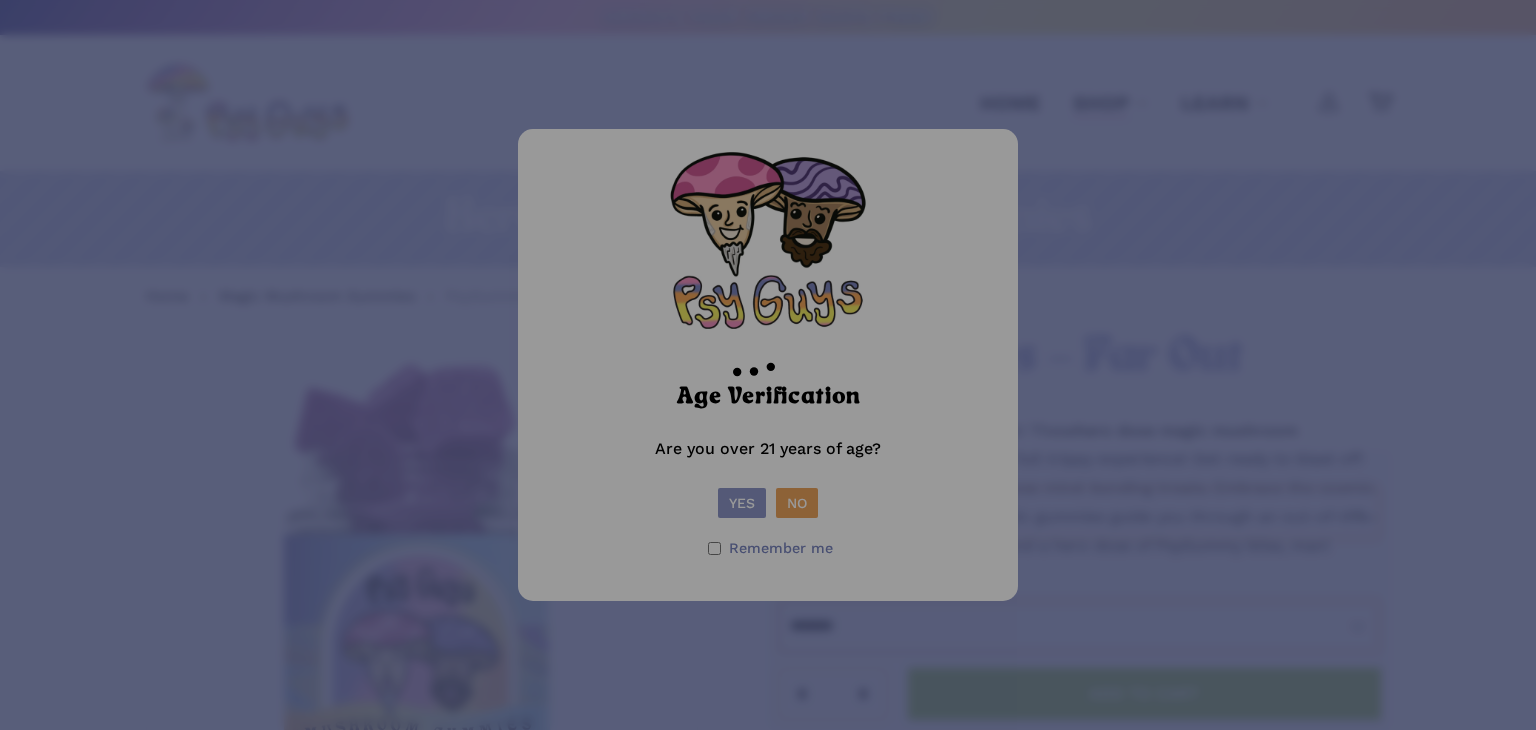 scroll, scrollTop: 0, scrollLeft: 0, axis: both 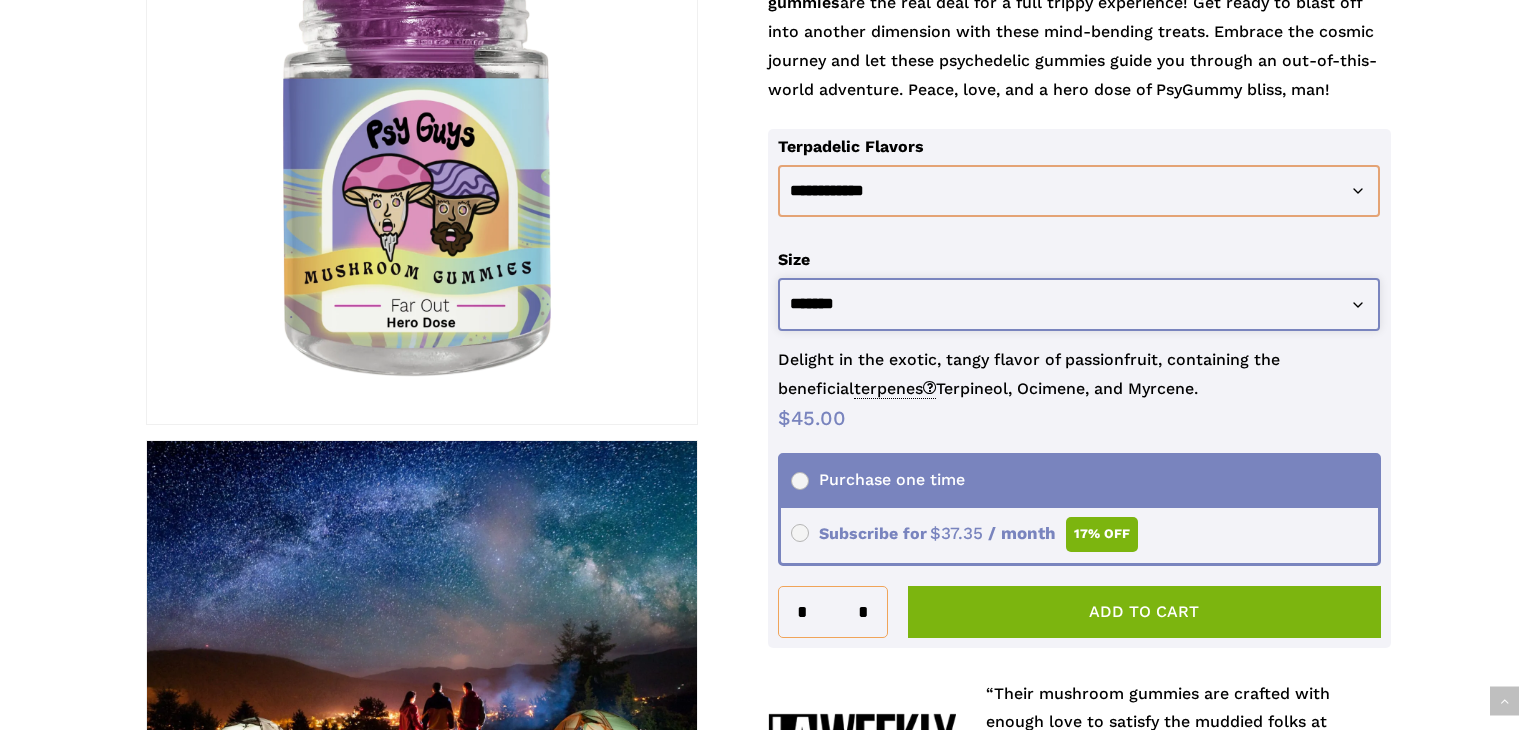 click on "**********" 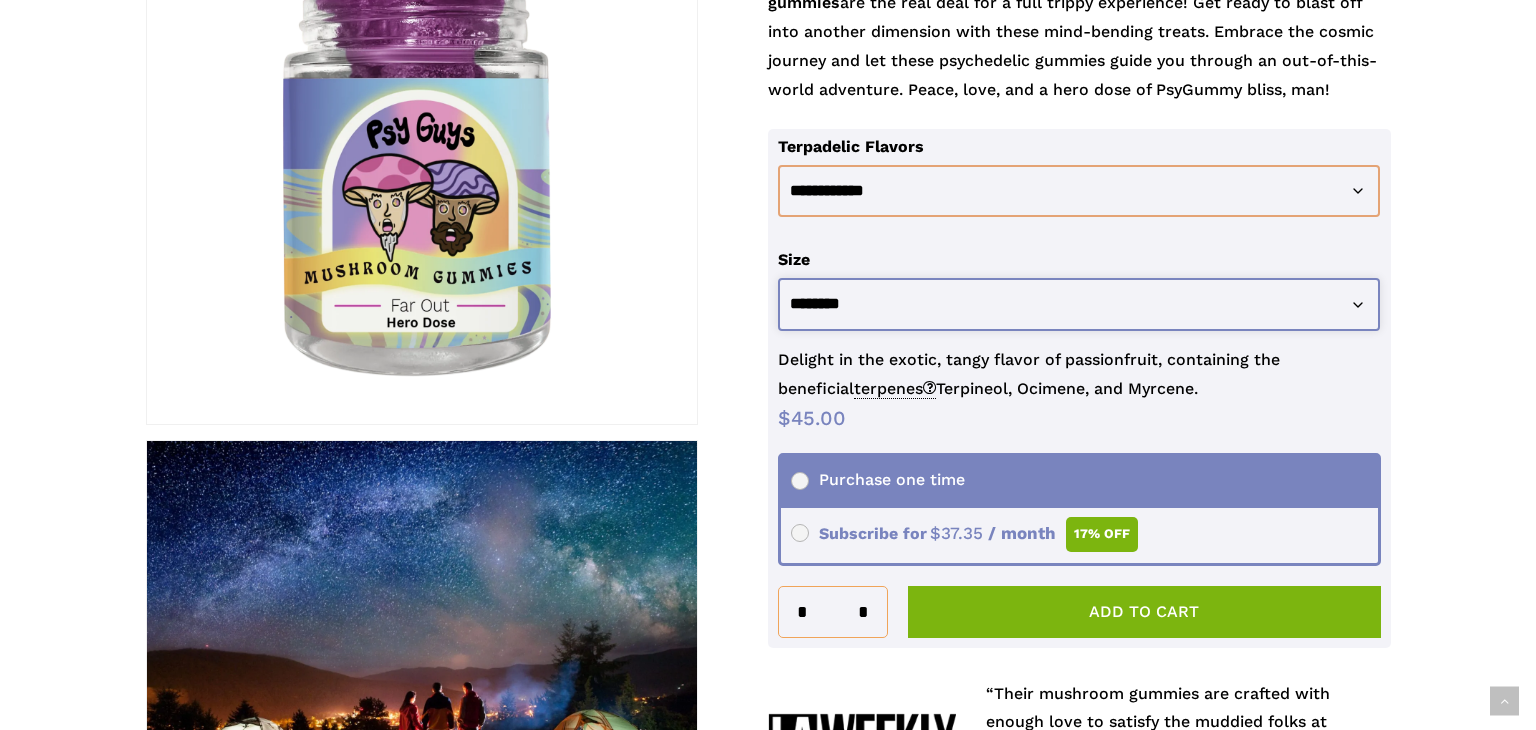 click on "**********" 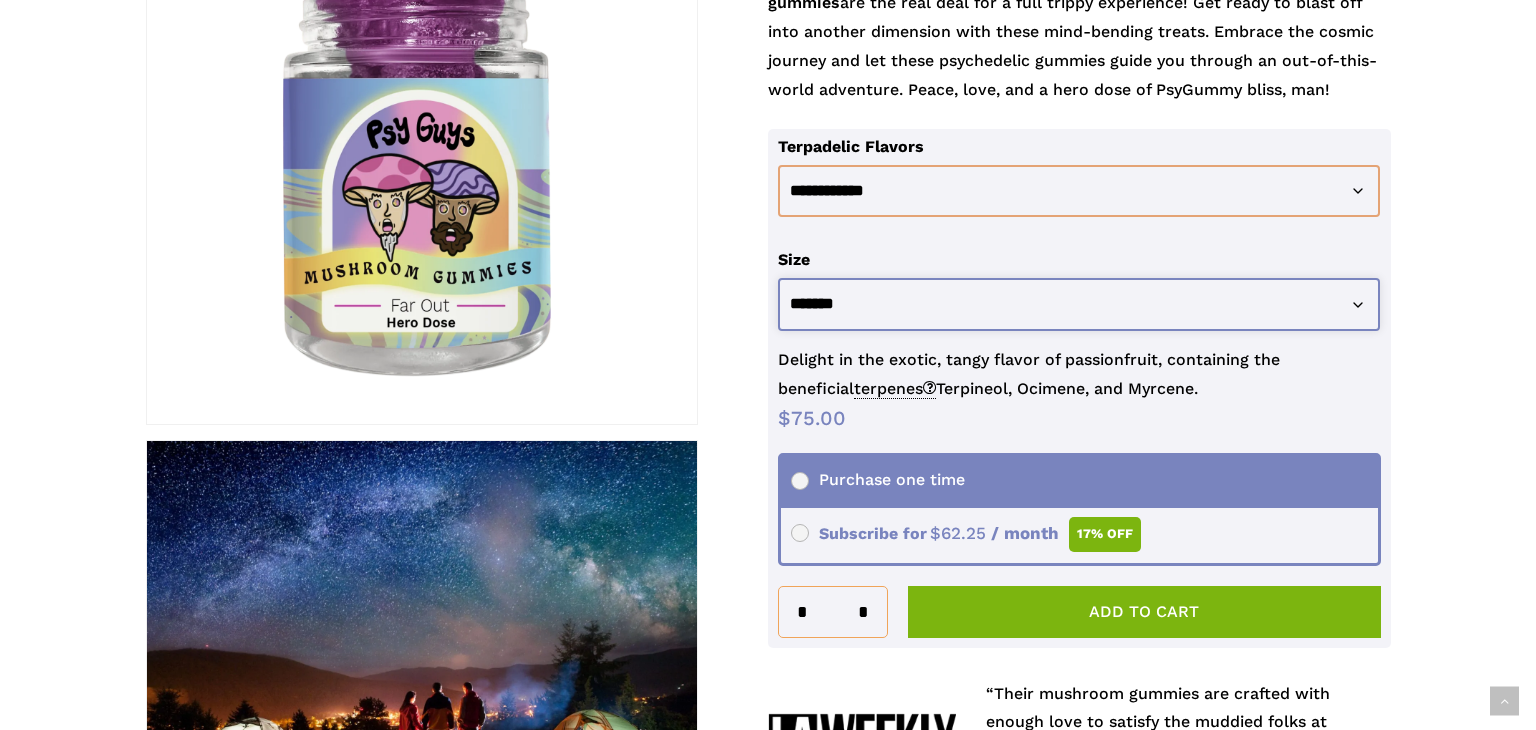 select on "********" 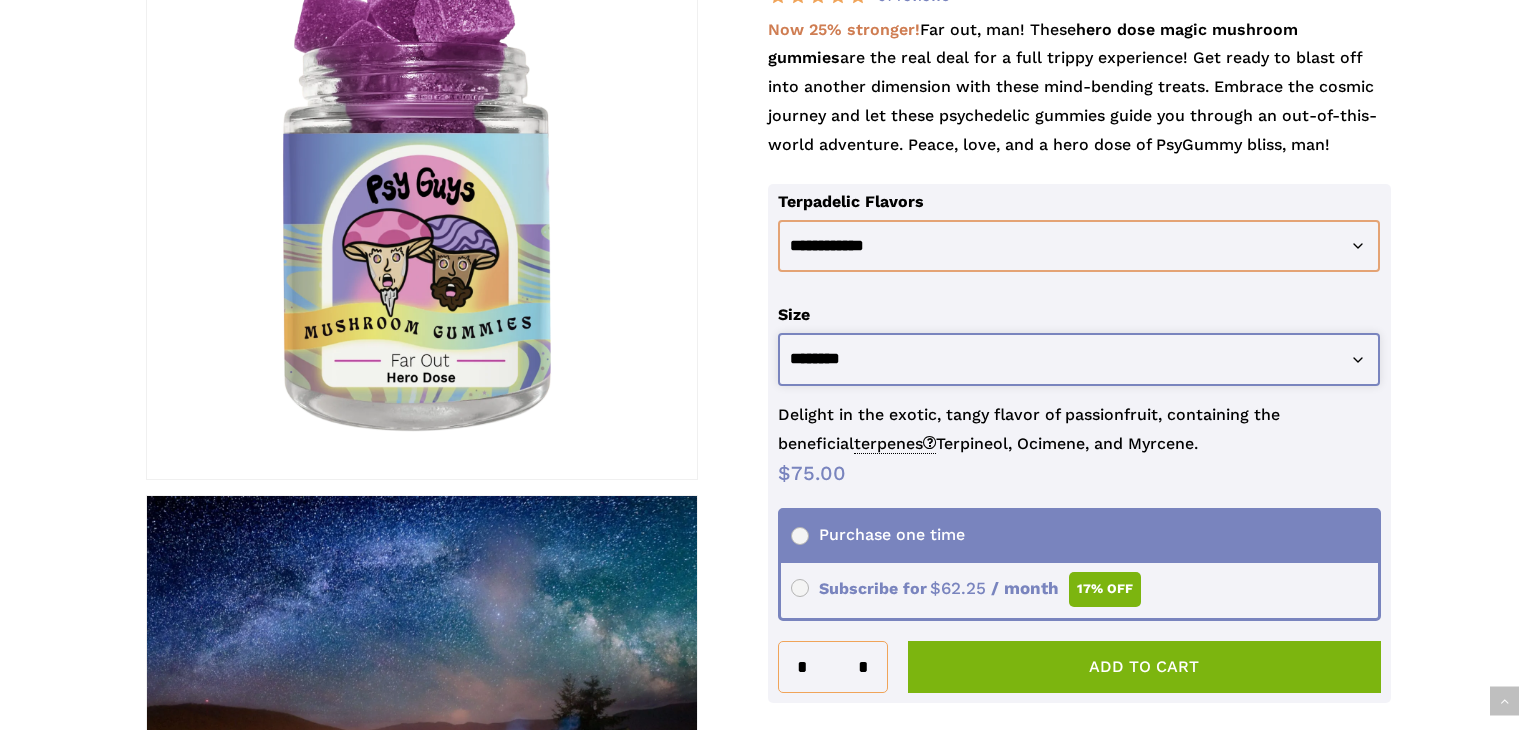scroll, scrollTop: 404, scrollLeft: 0, axis: vertical 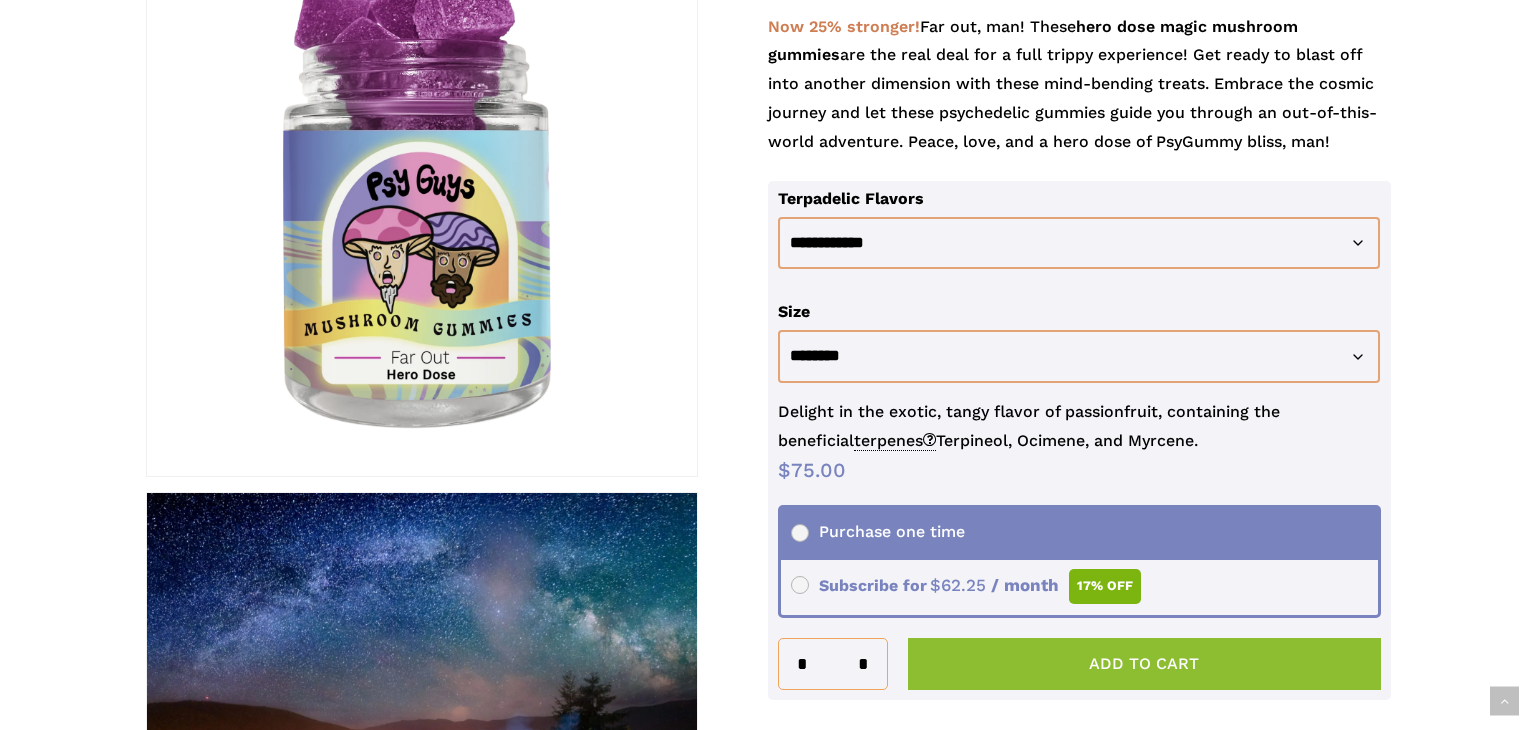 click on "Add to cart" 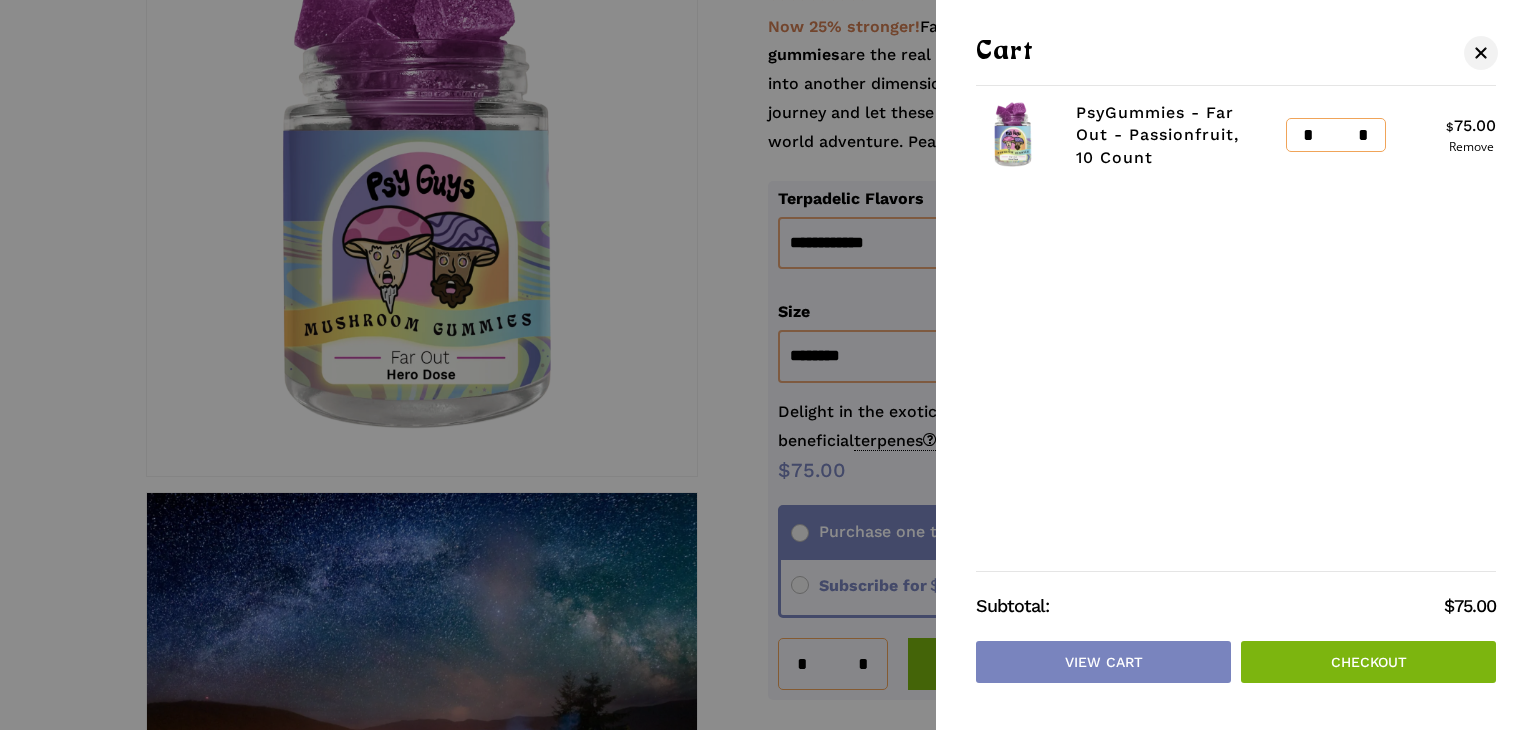 click on "Checkout" at bounding box center (1368, 662) 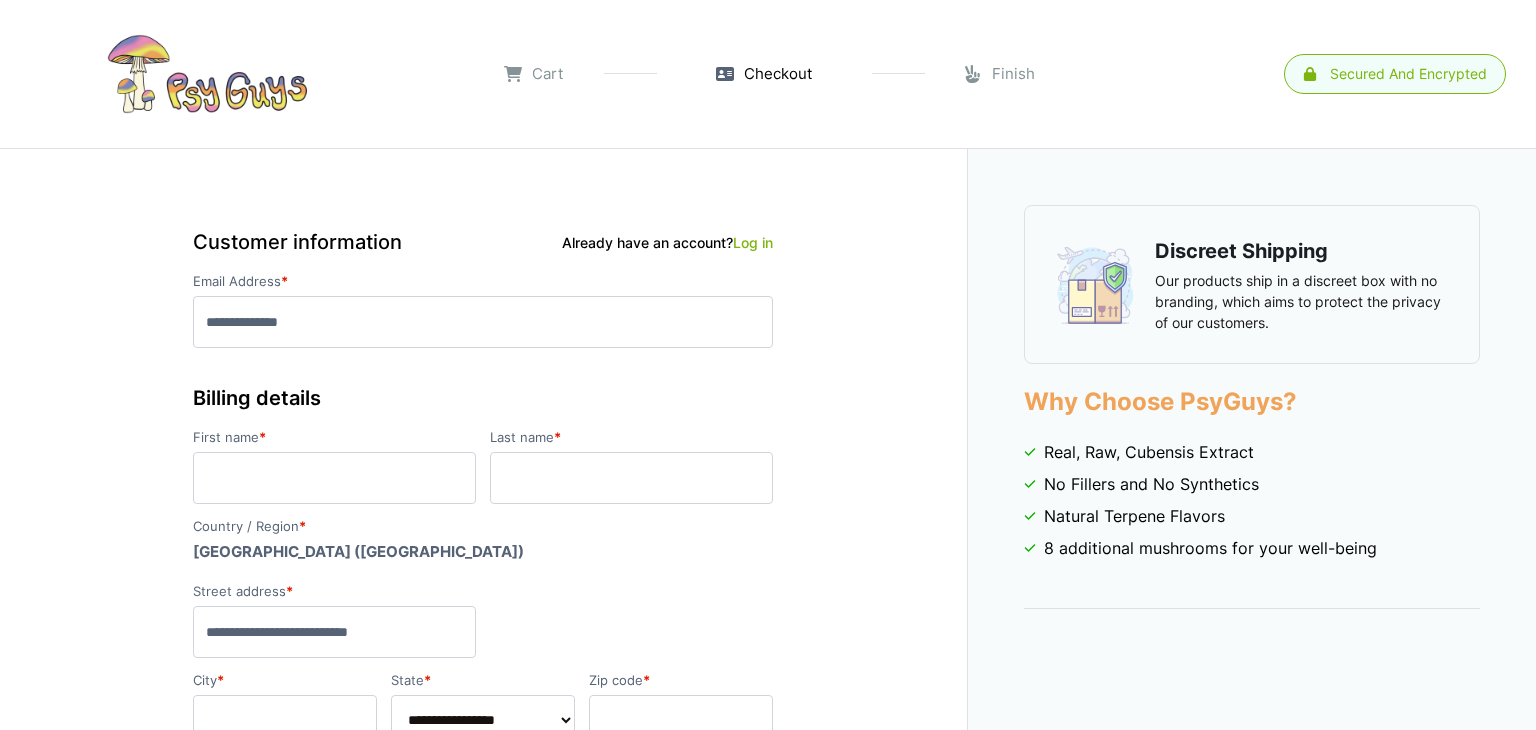 scroll, scrollTop: 0, scrollLeft: 0, axis: both 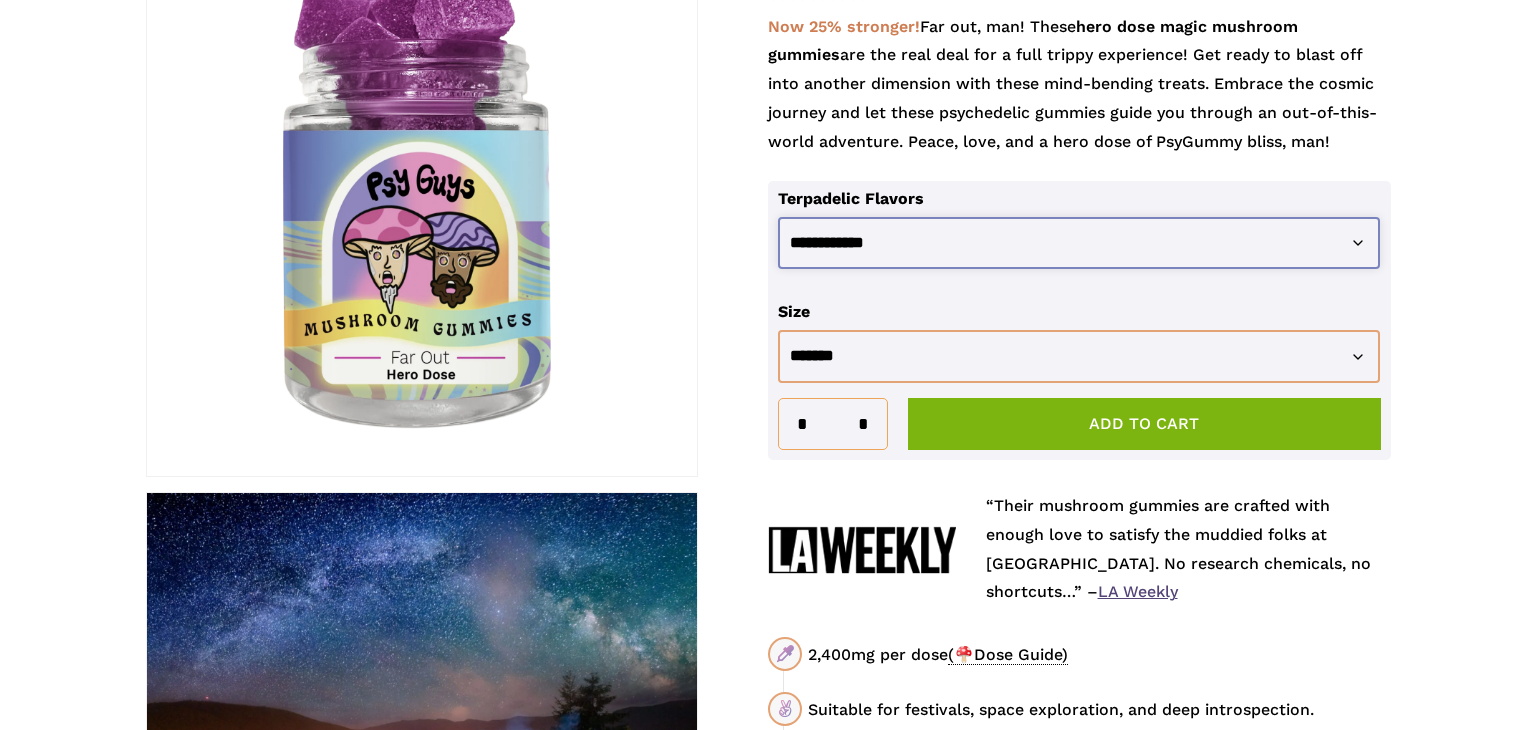 click on "**********" 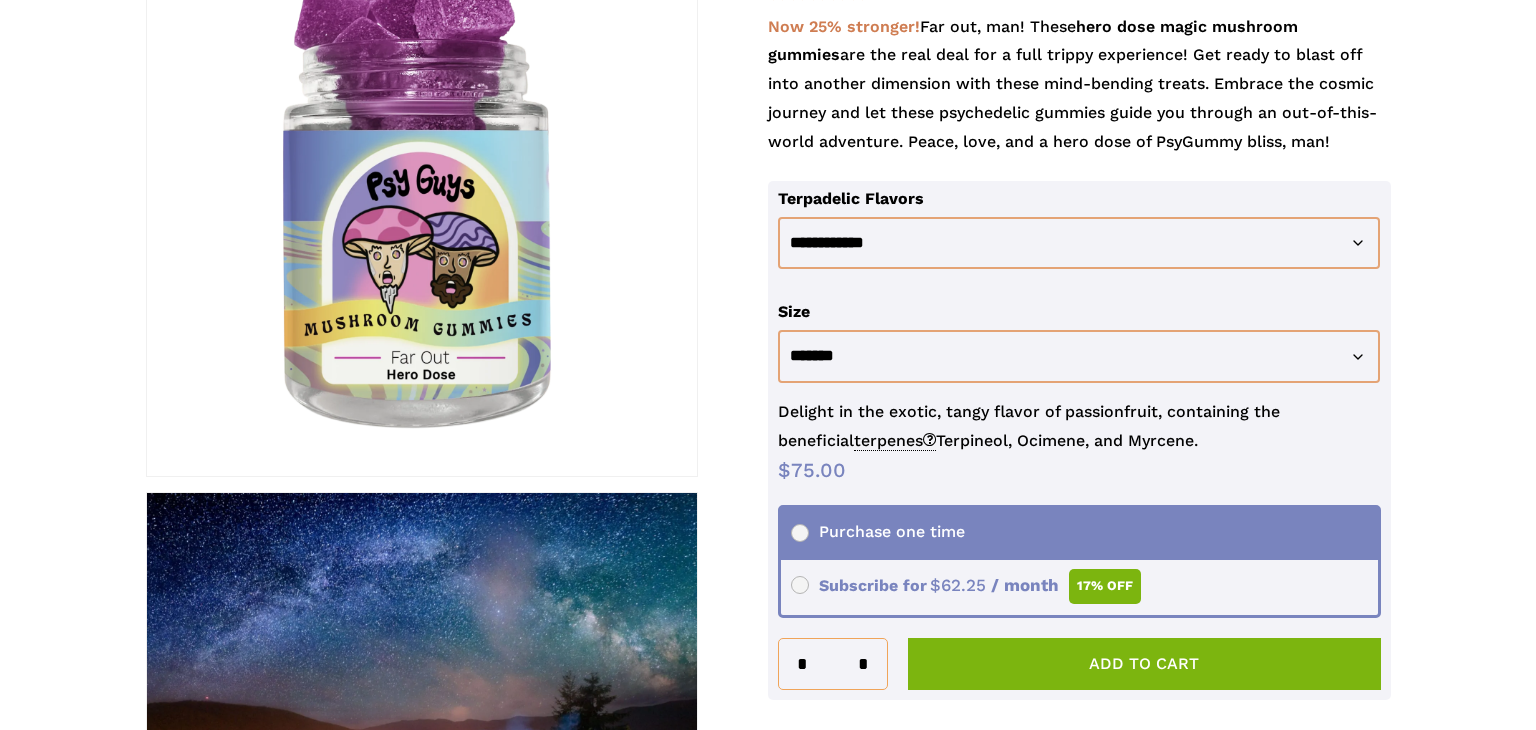 select on "********" 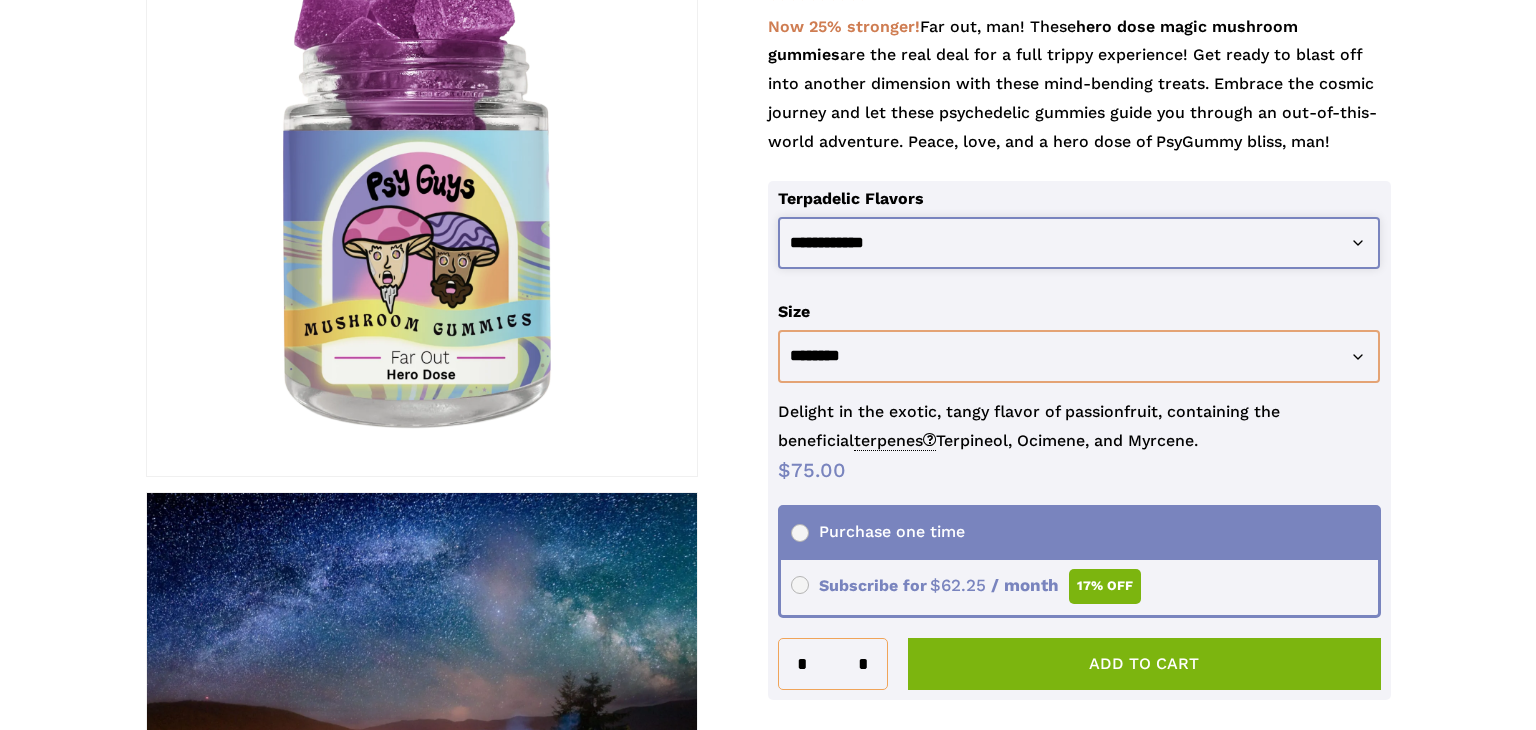 click on "**********" 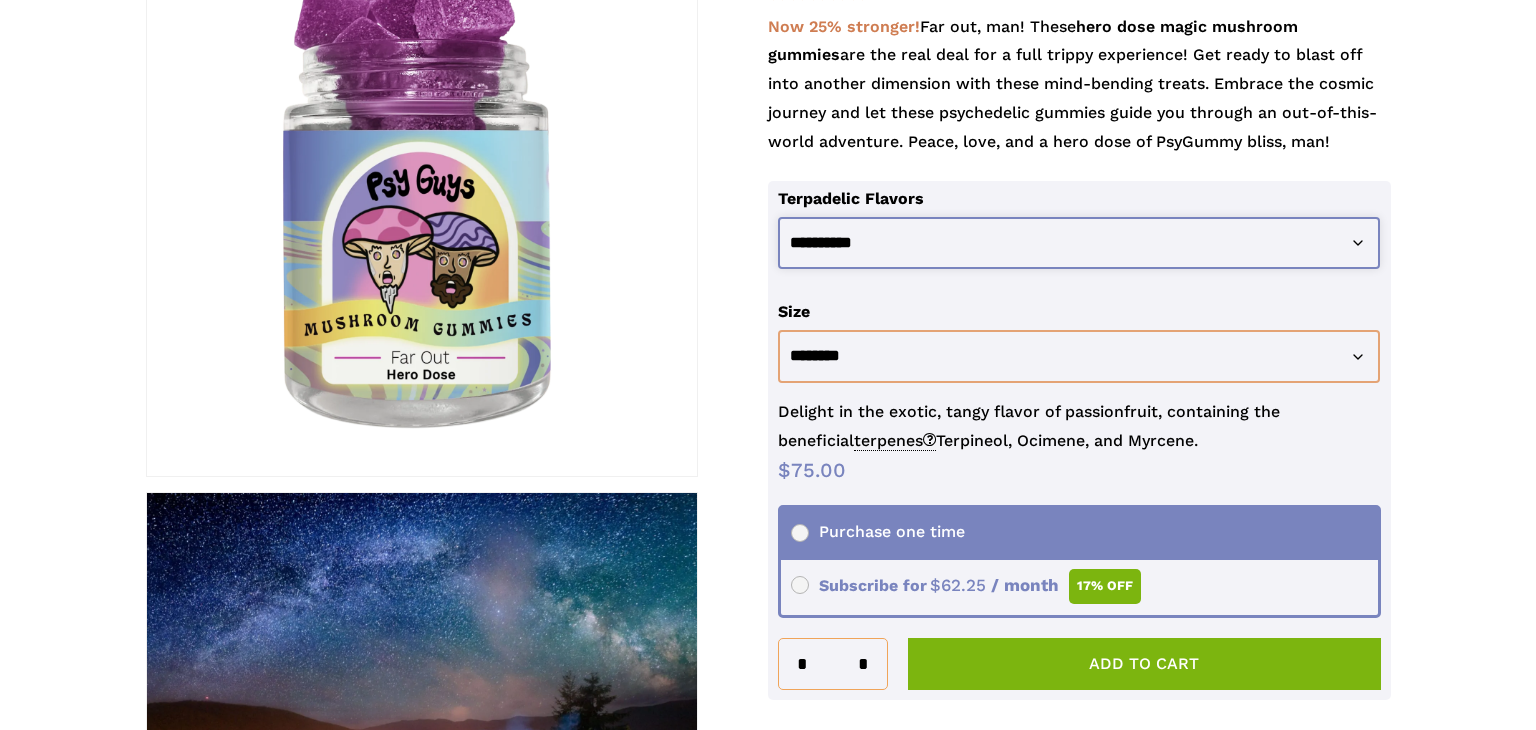 click on "**********" 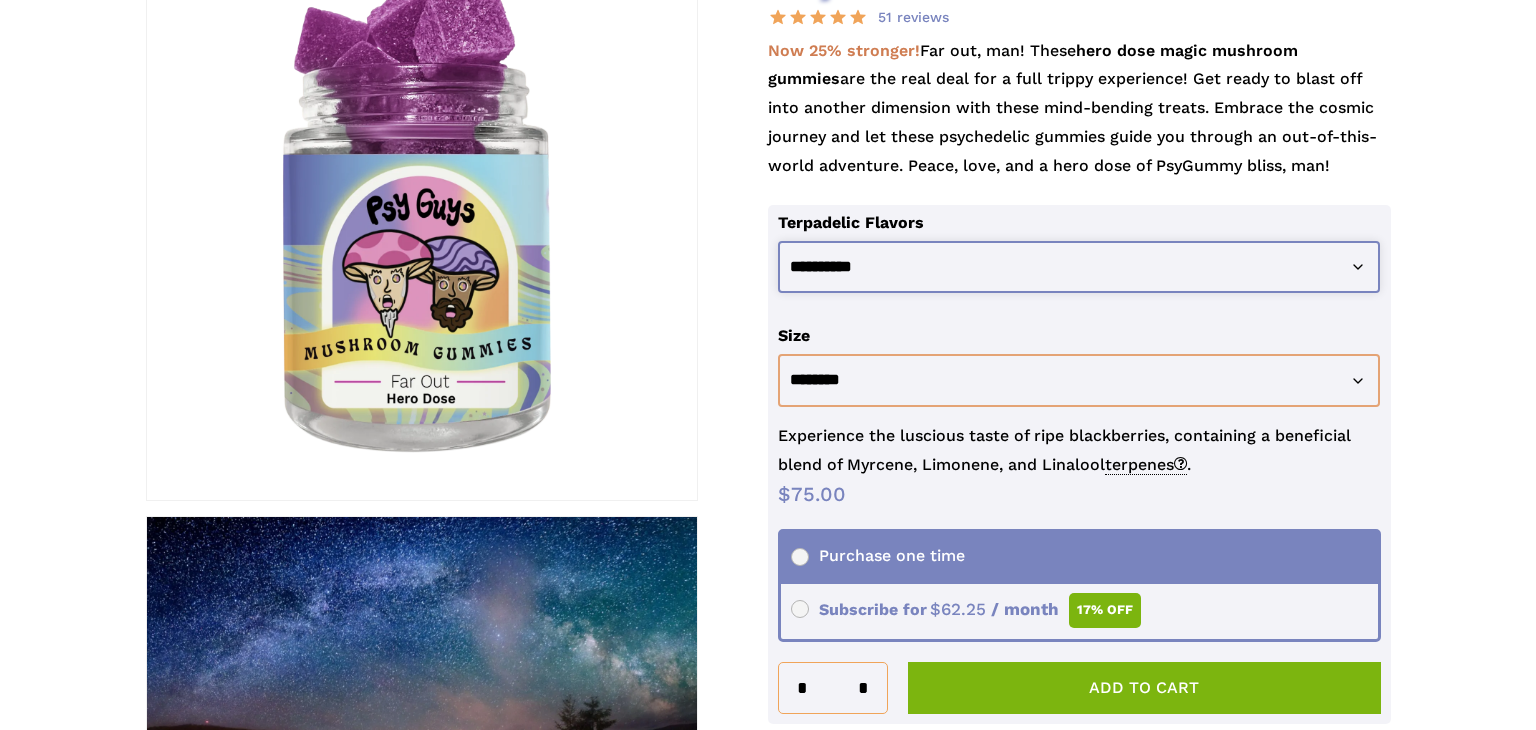 scroll, scrollTop: 379, scrollLeft: 0, axis: vertical 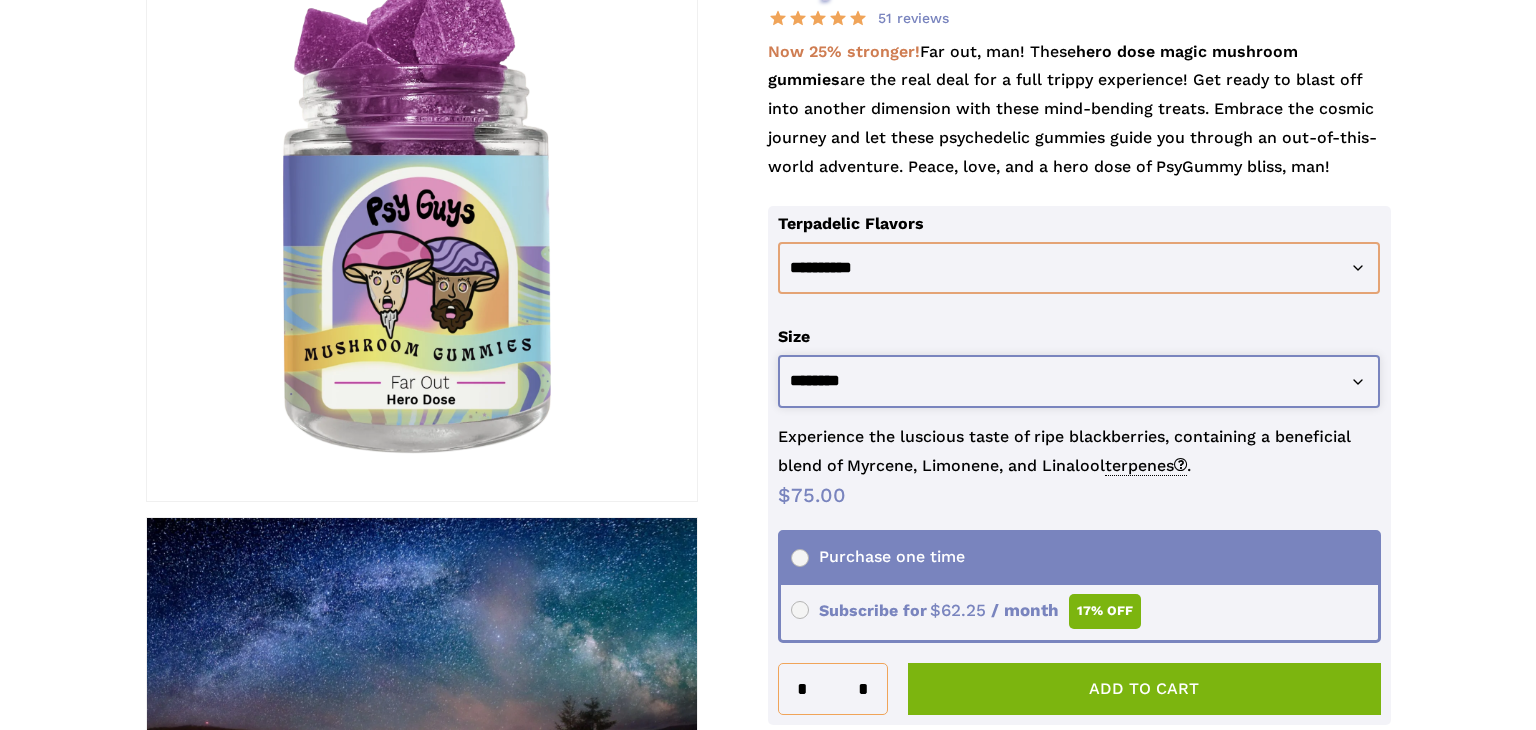 click on "**********" 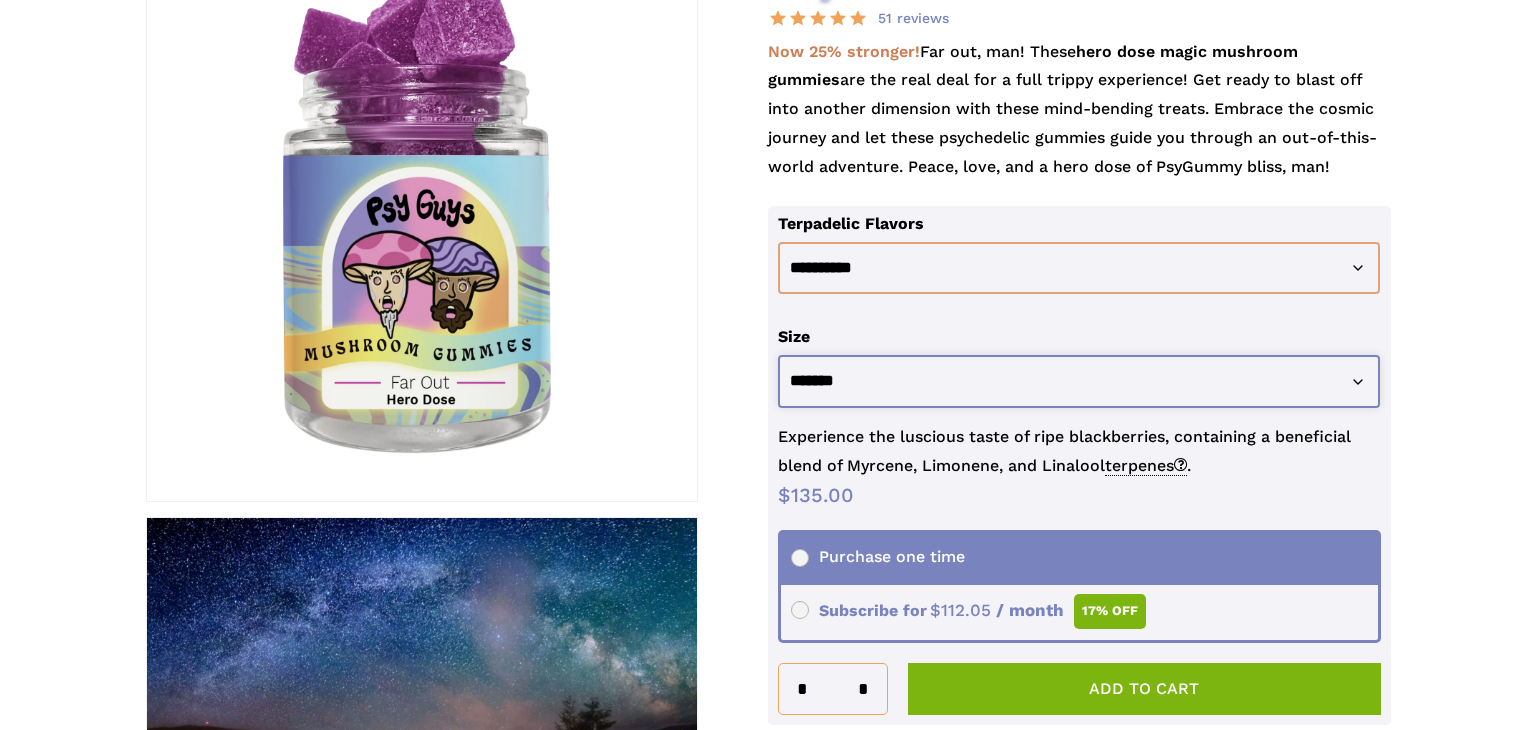 click on "**********" 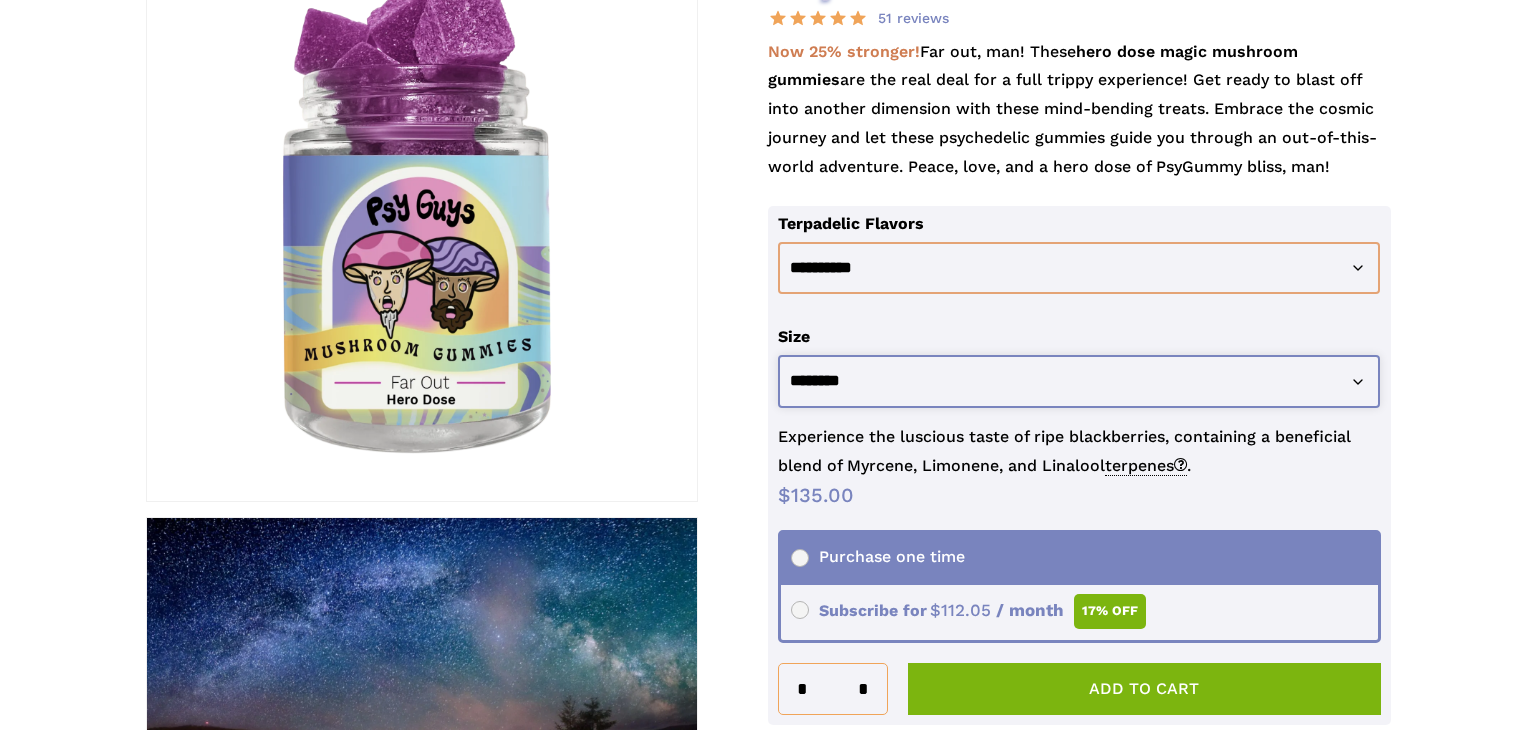 click on "**********" 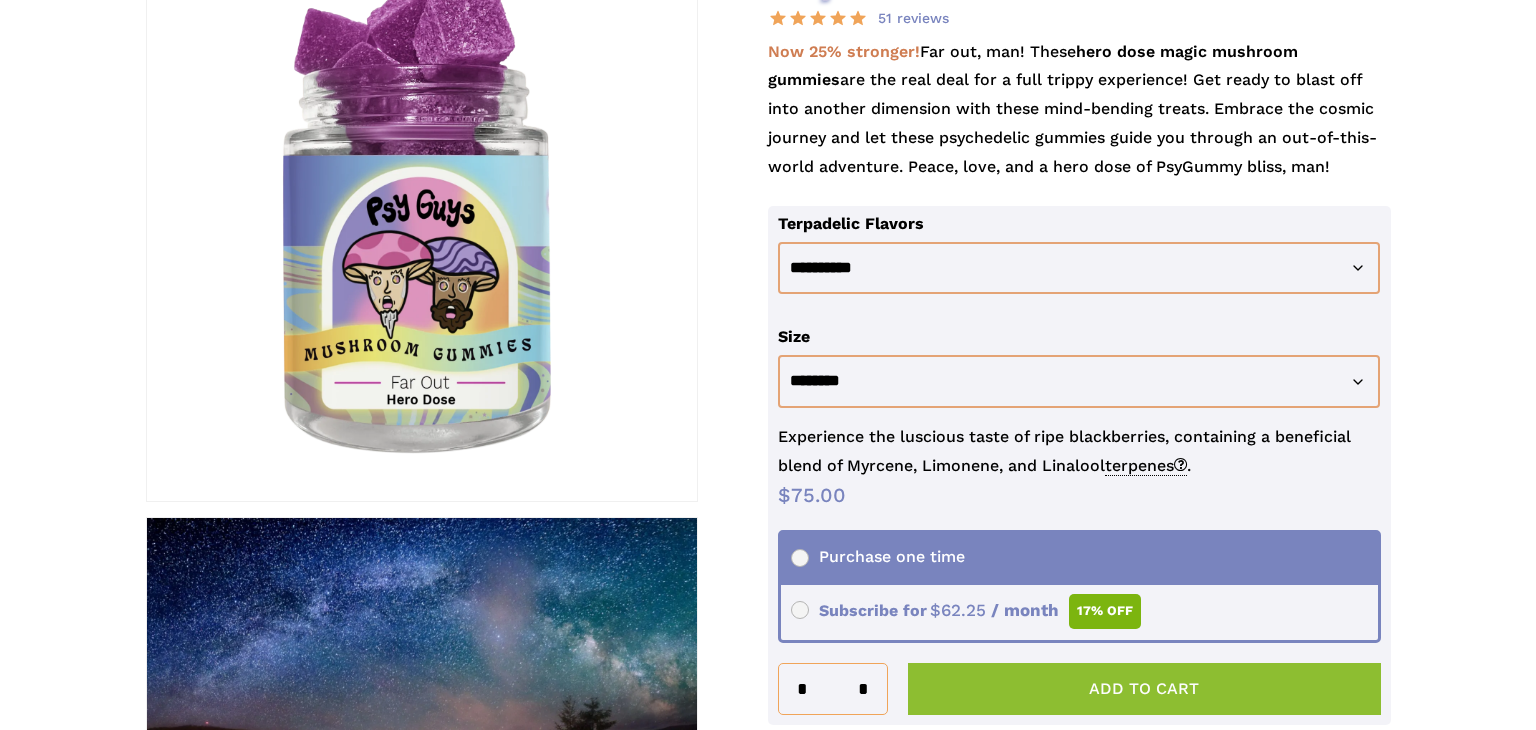 click on "Add to cart" 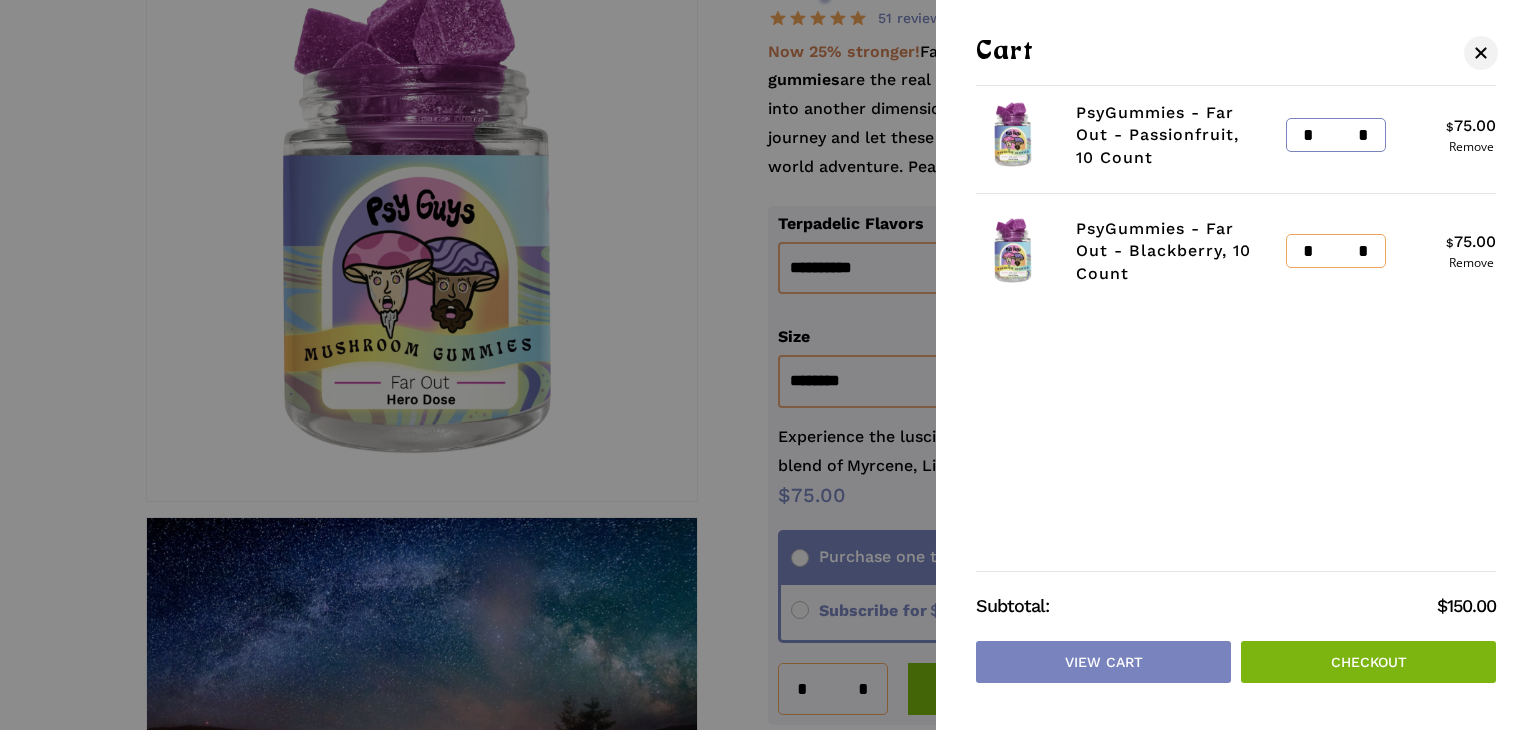 click on "*" at bounding box center (1303, 135) 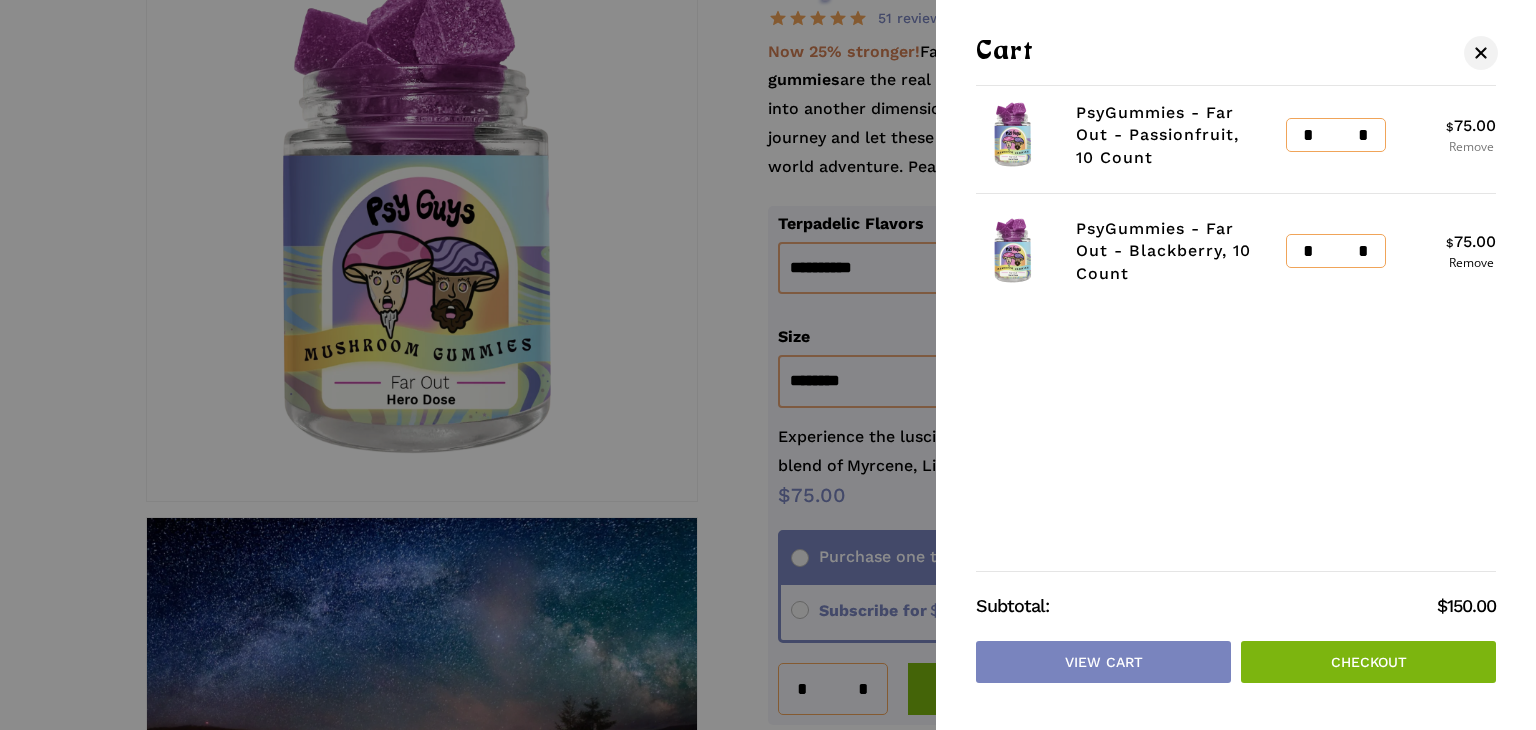 click on "Remove" at bounding box center (1471, 147) 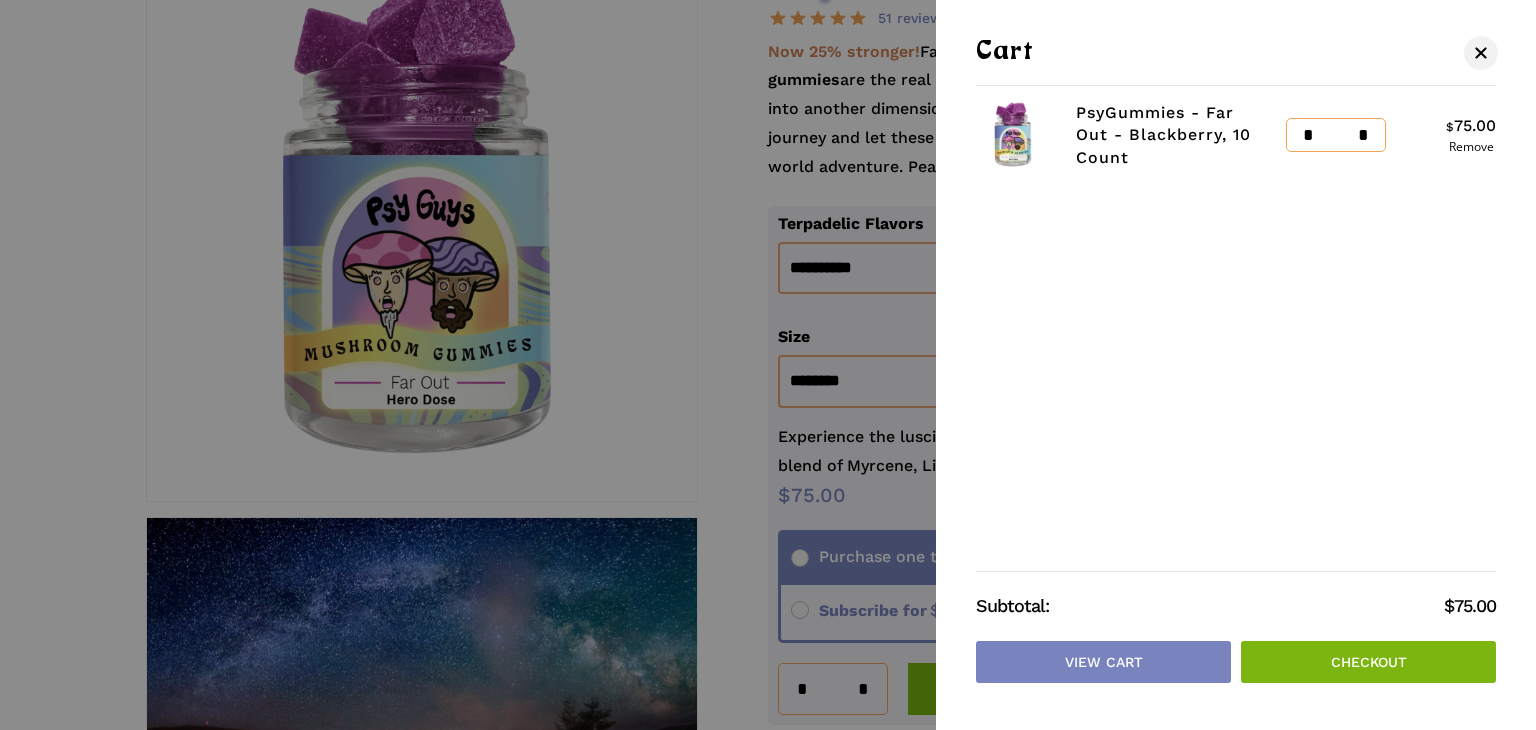 click on "Checkout" at bounding box center (1368, 662) 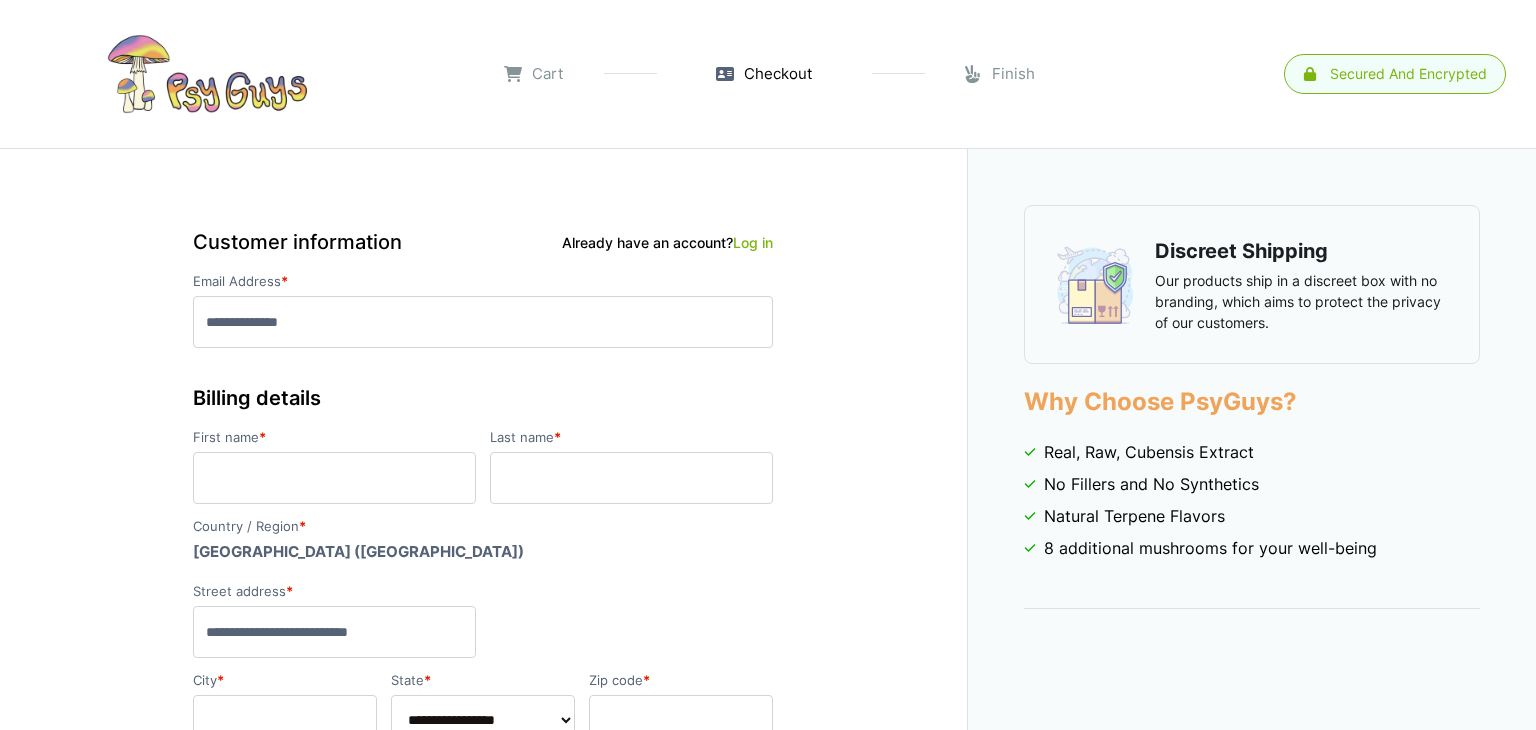 scroll, scrollTop: 0, scrollLeft: 0, axis: both 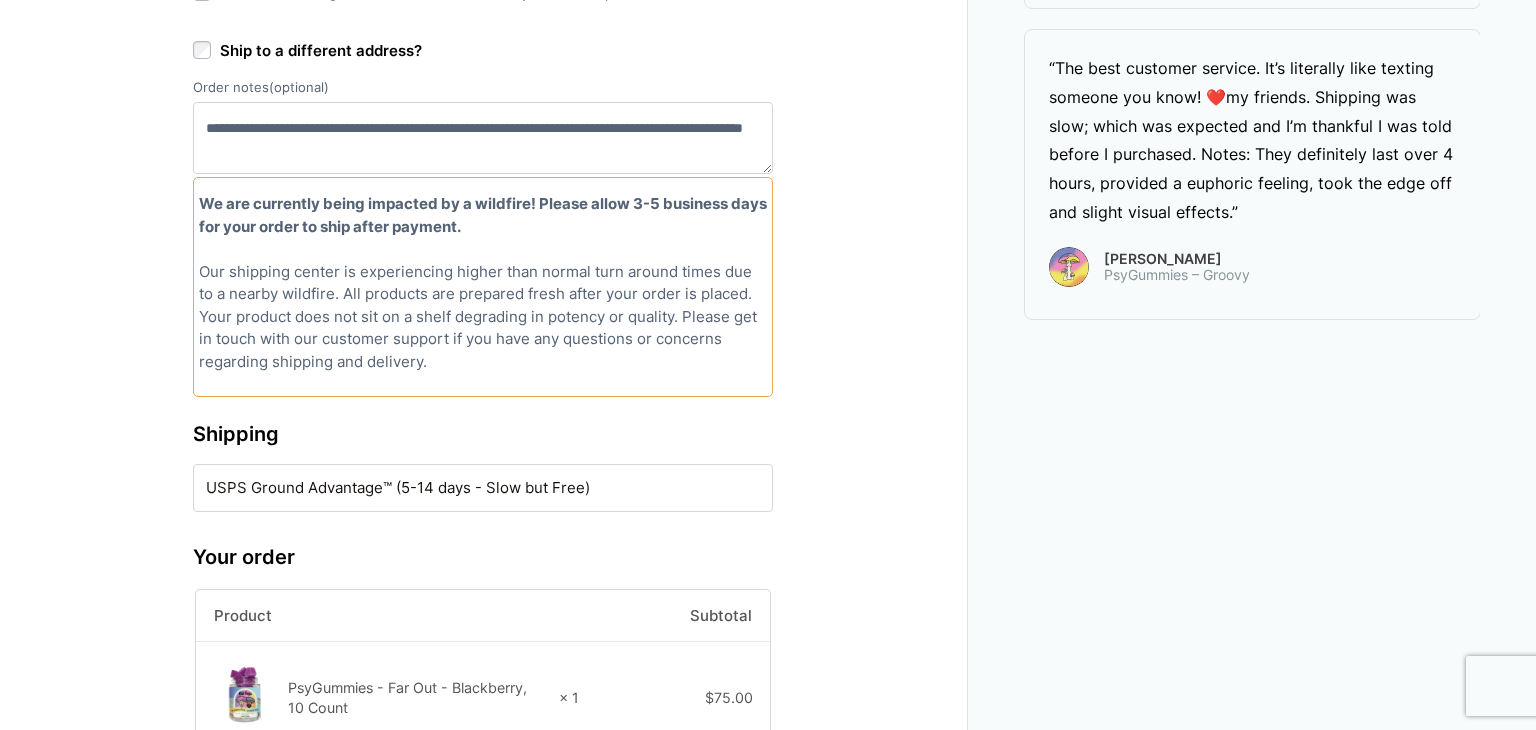 click on "USPS Ground Advantage™ (5-14 days - Slow but Free)" at bounding box center (483, 488) 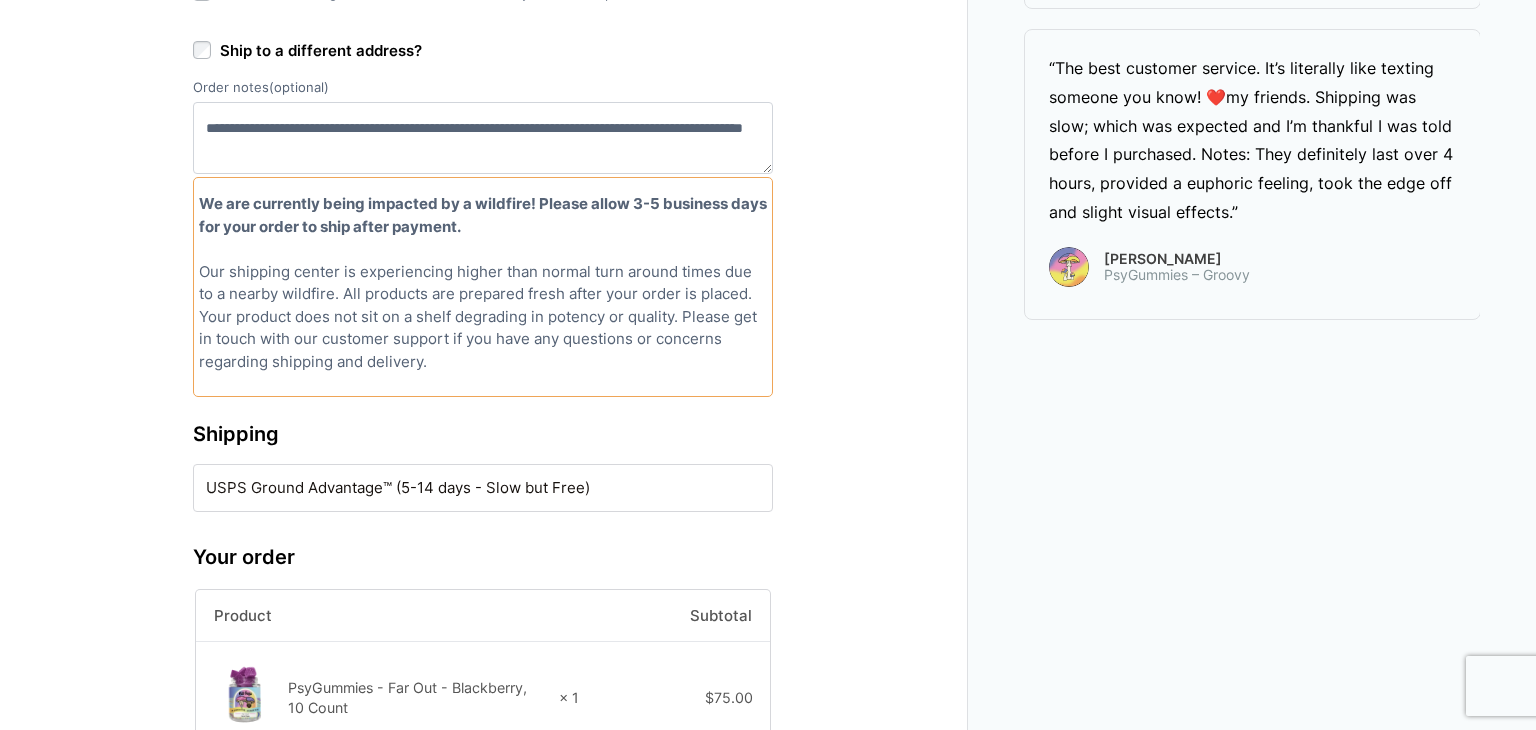 click on "USPS Ground Advantage™ (5-14 days - Slow but Free)" at bounding box center [483, 488] 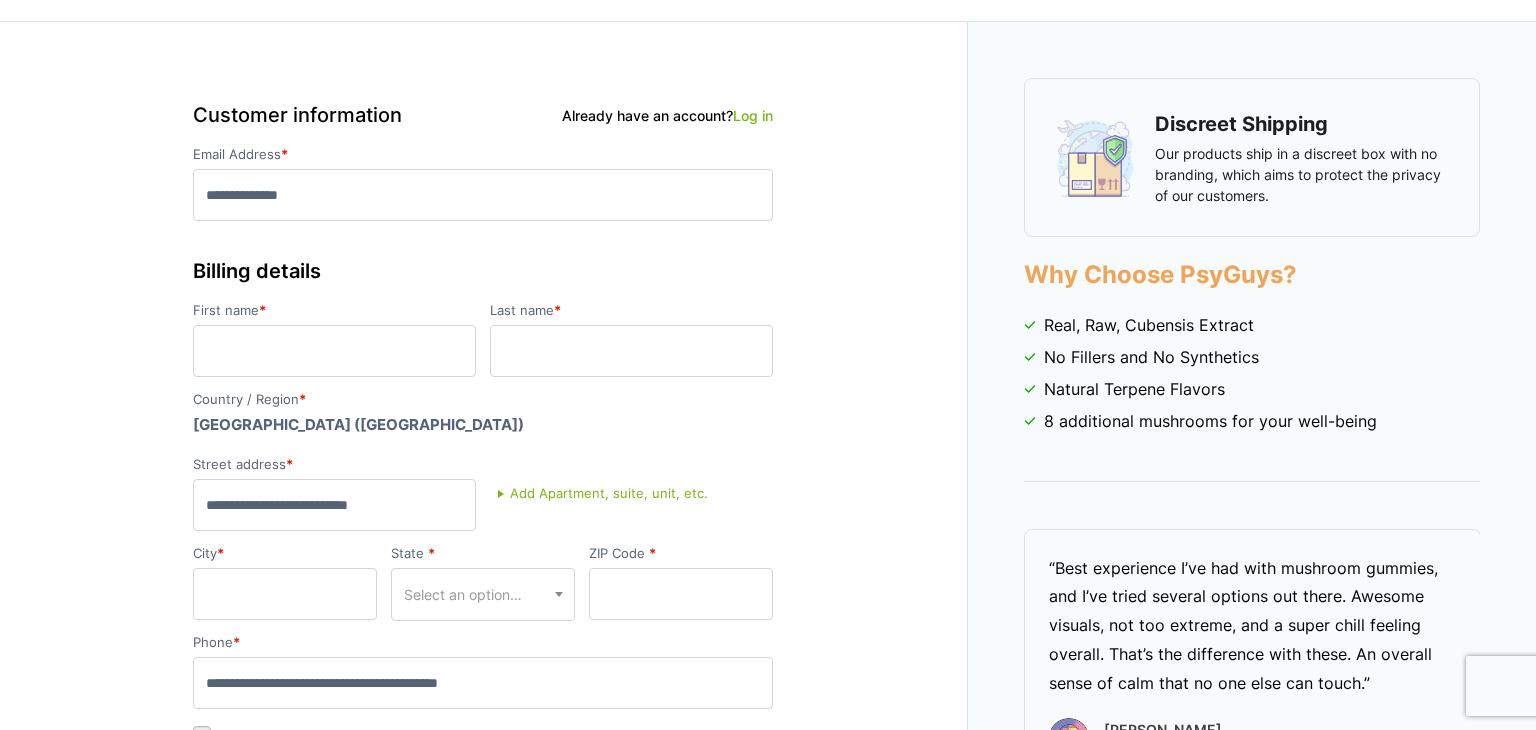 scroll, scrollTop: 121, scrollLeft: 0, axis: vertical 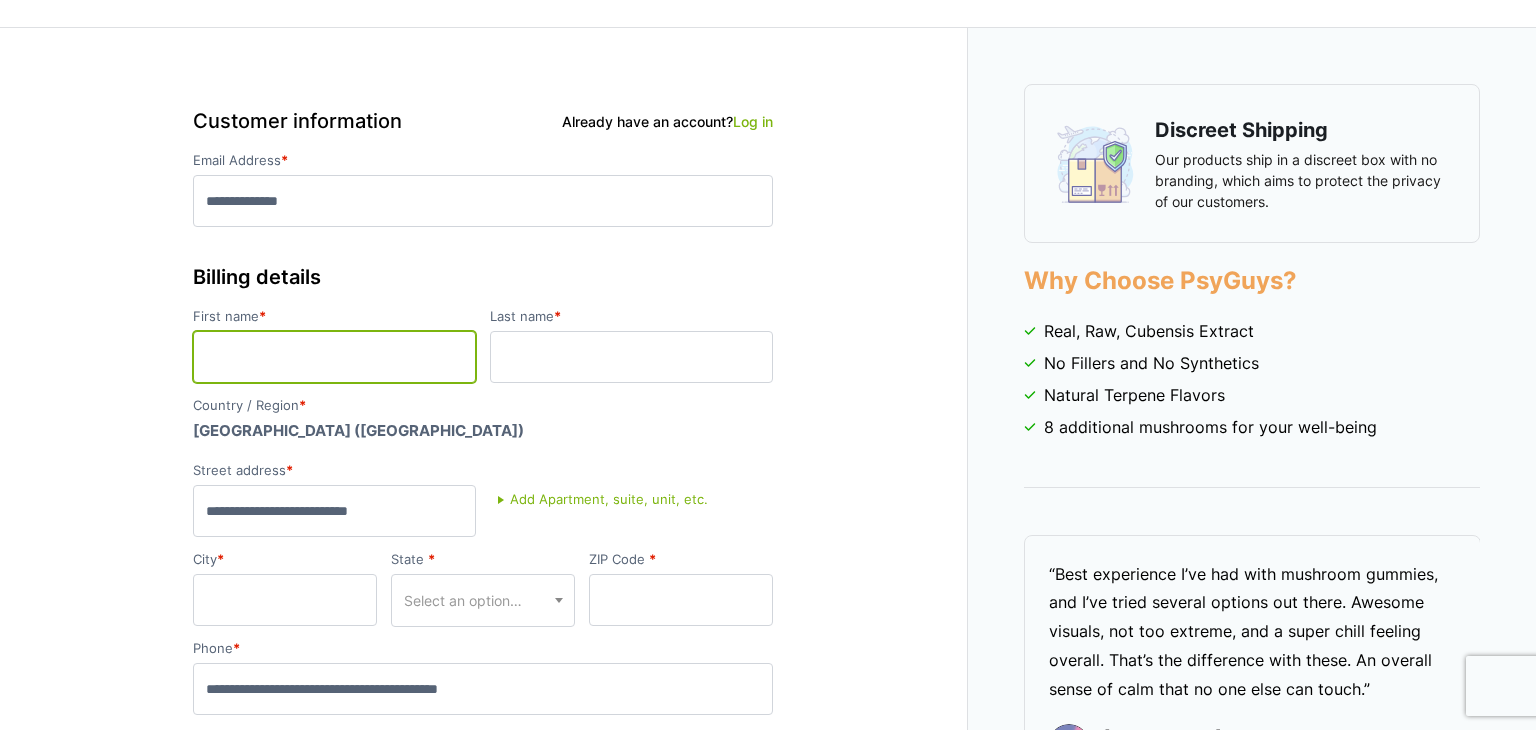 click on "First name  *" at bounding box center (334, 357) 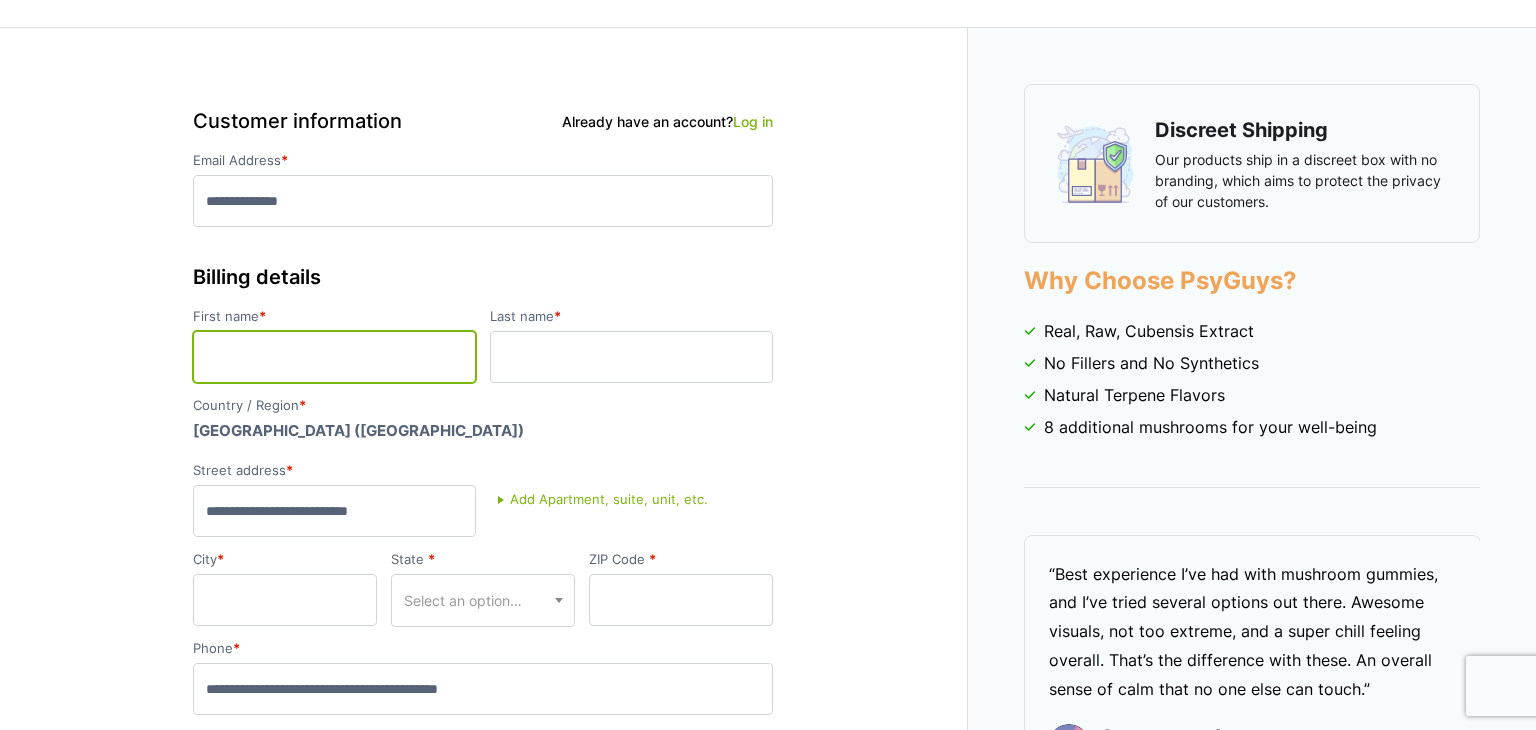type on "****" 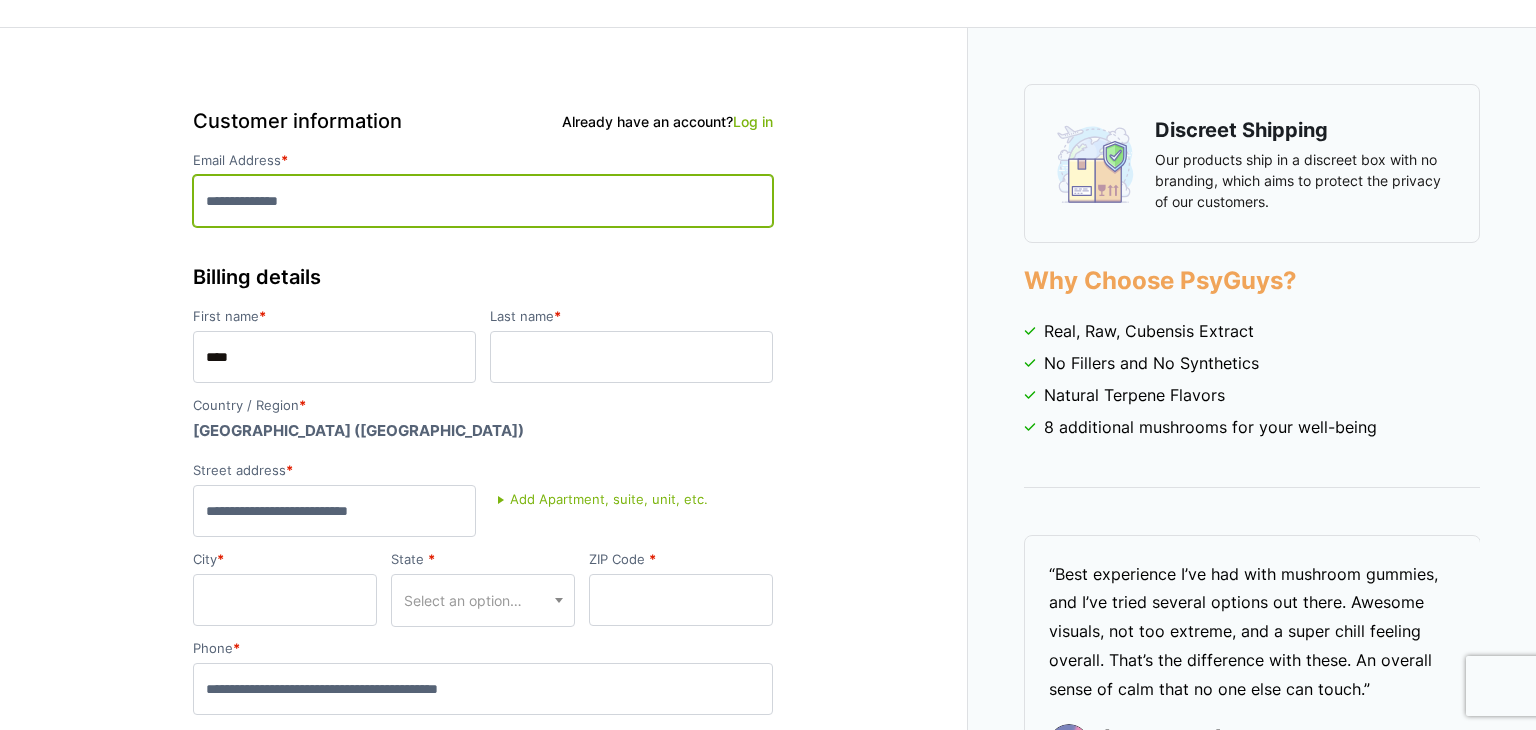 type on "**********" 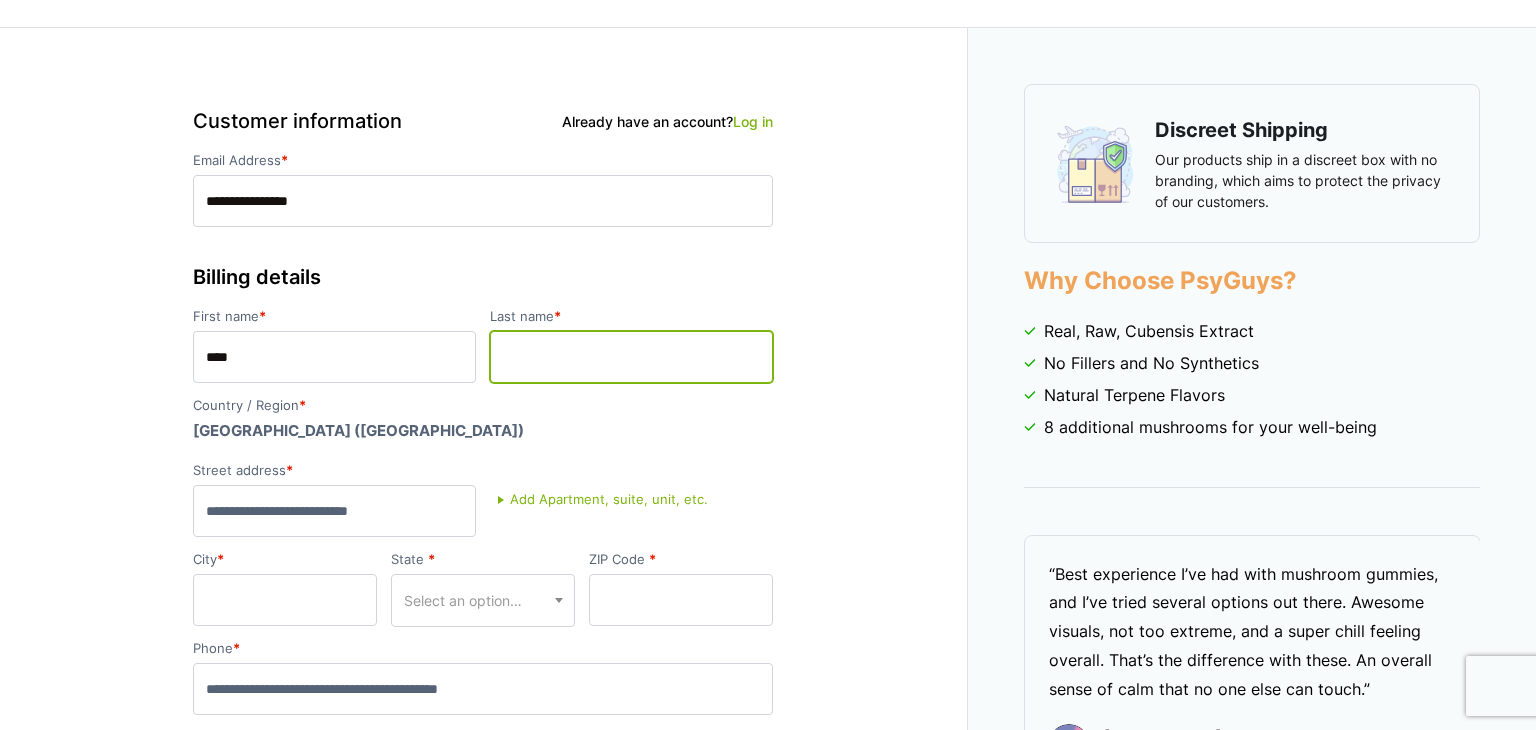 type on "*****" 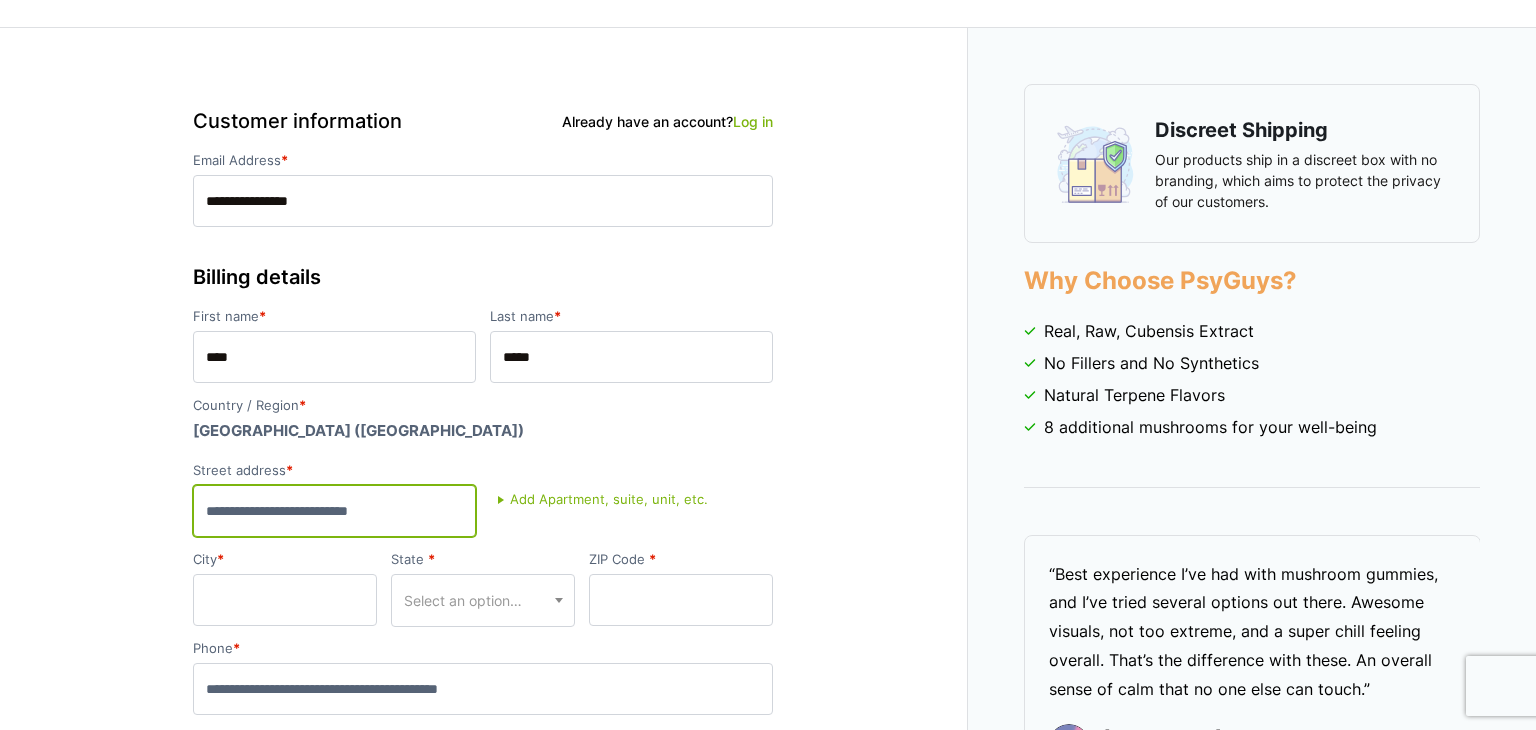 type on "**********" 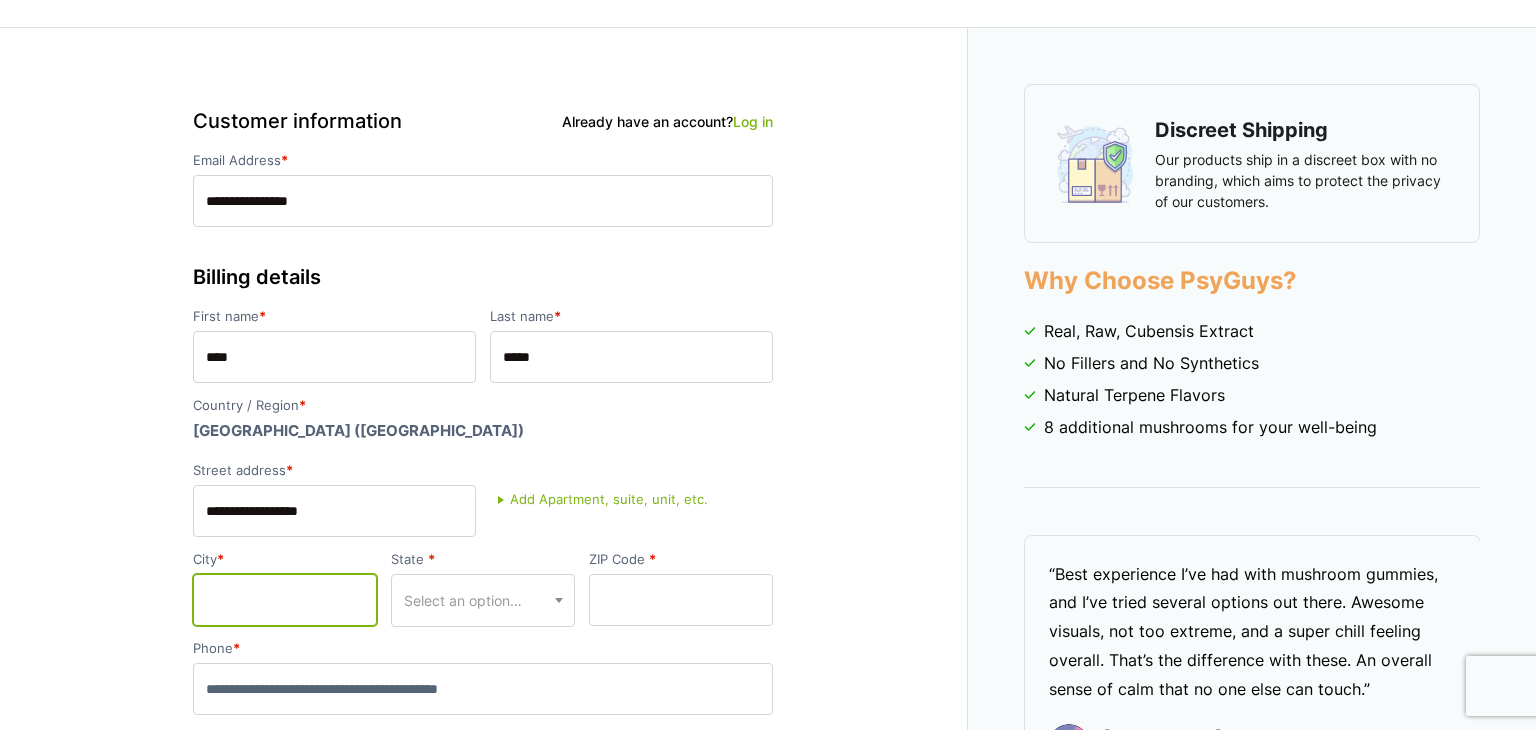 type on "******" 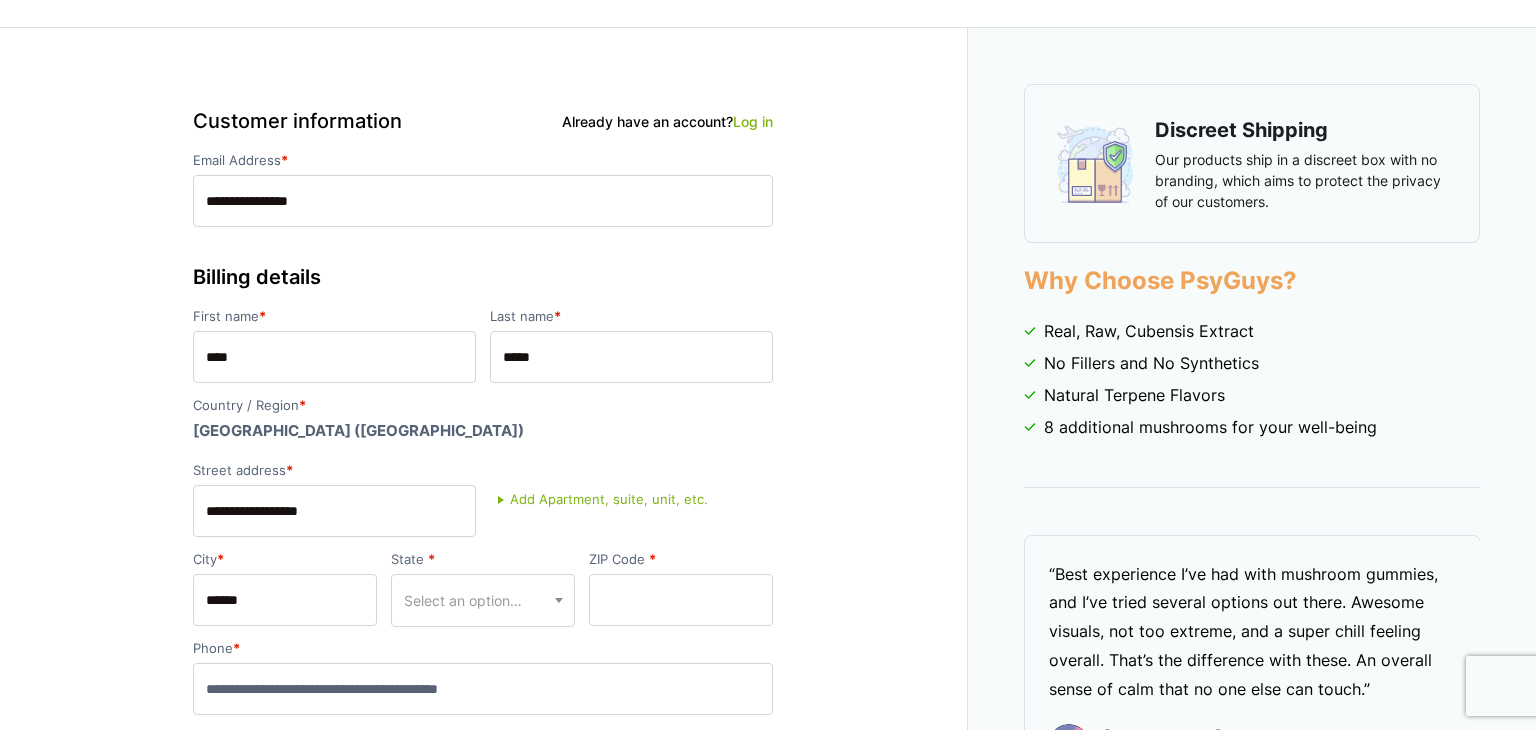 select on "**" 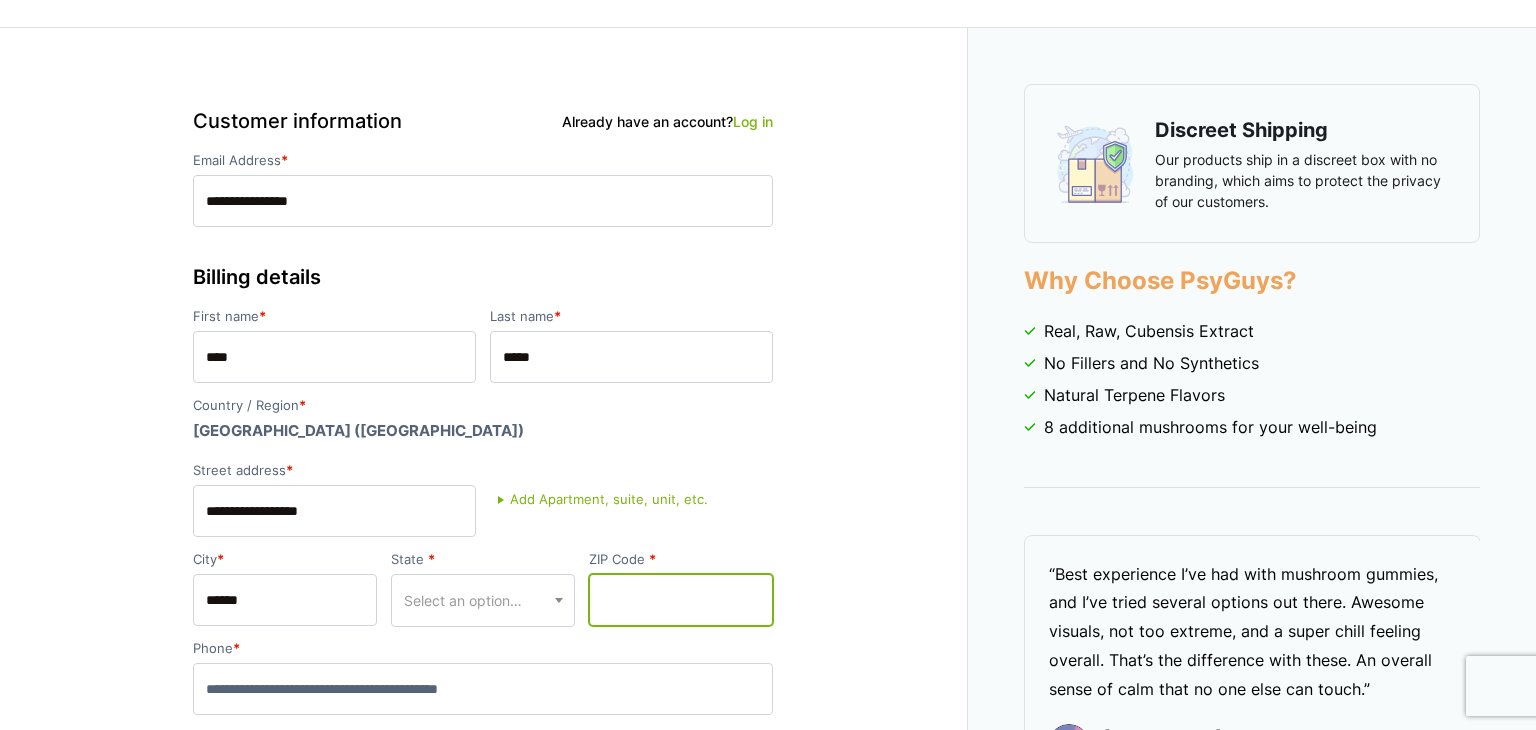 type on "*****" 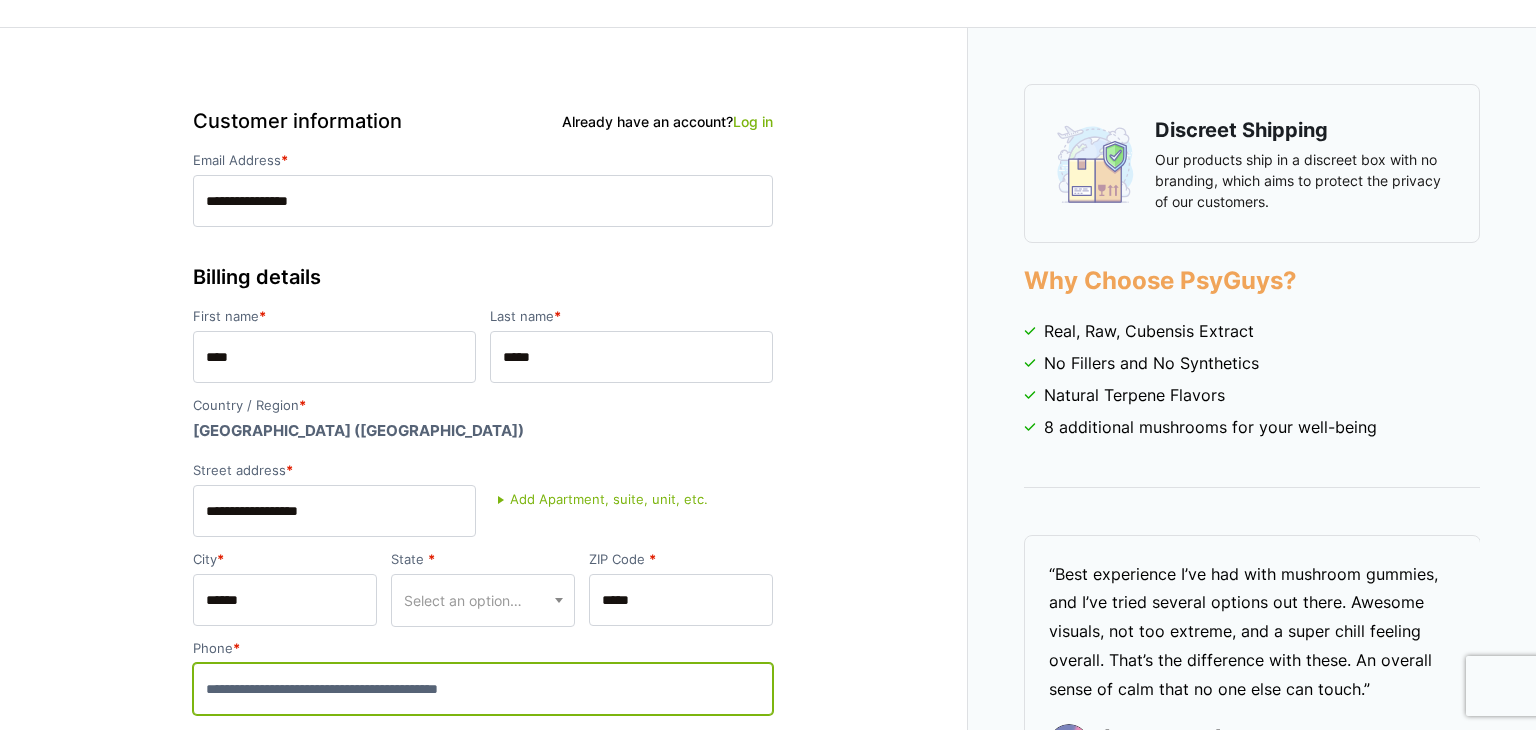 type on "**********" 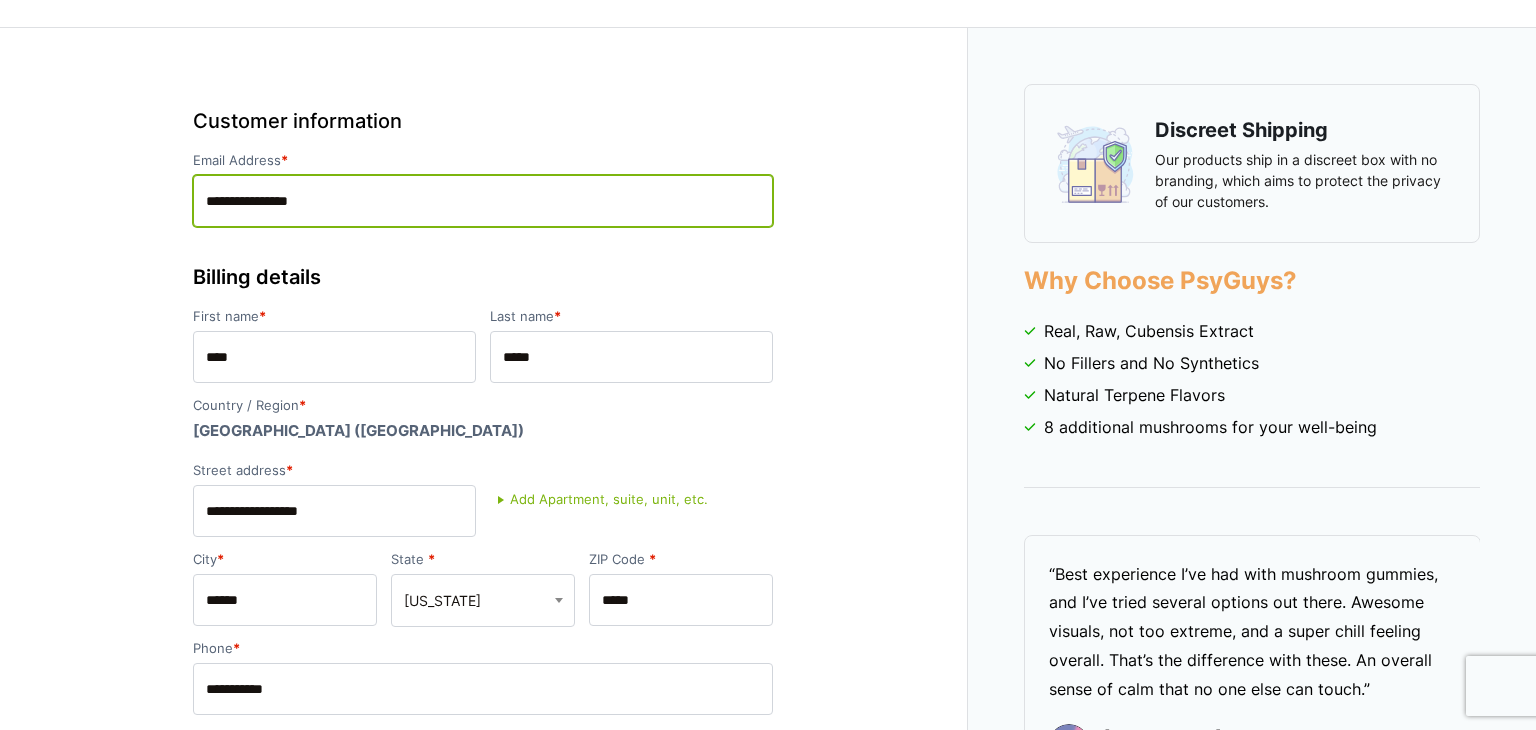 click on "**********" at bounding box center [483, 201] 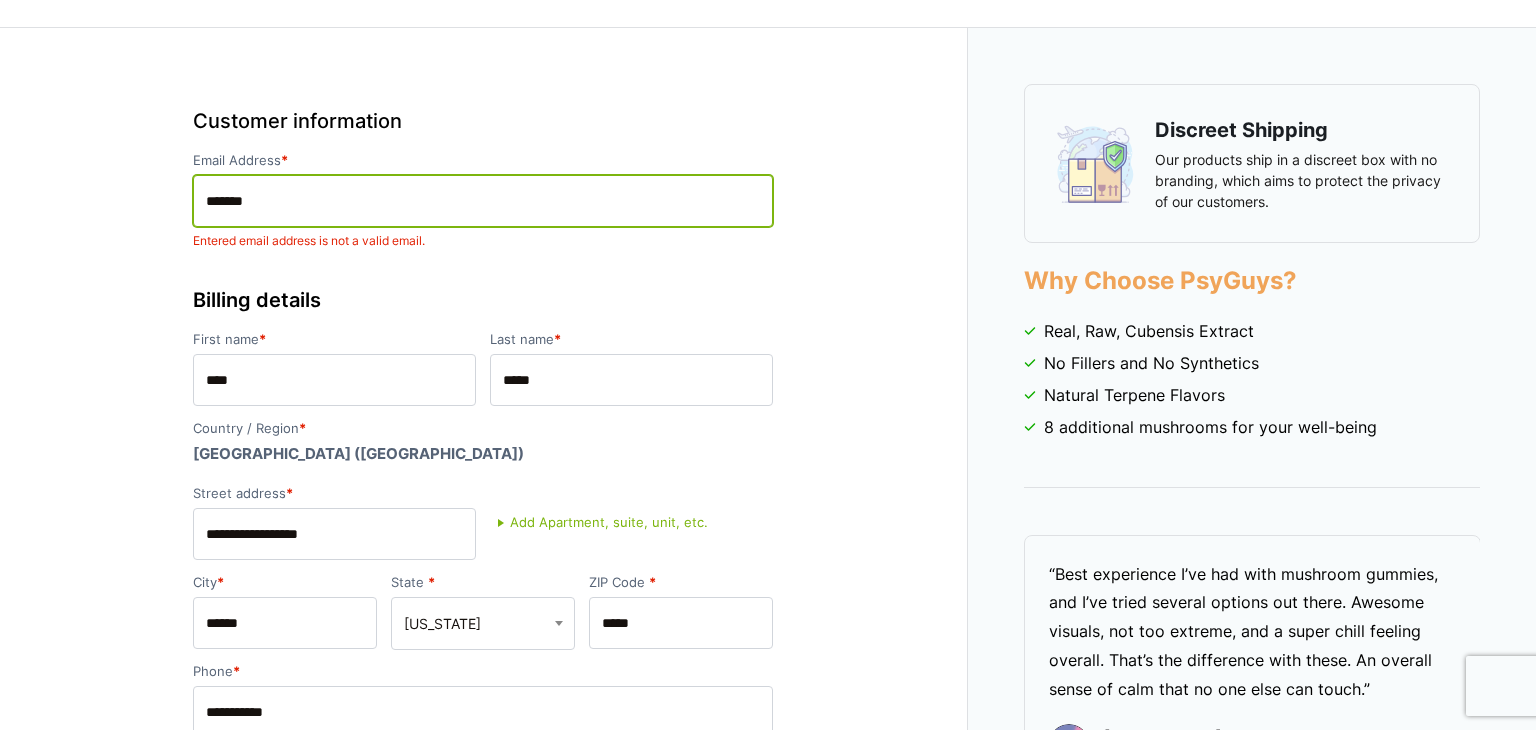 type on "**********" 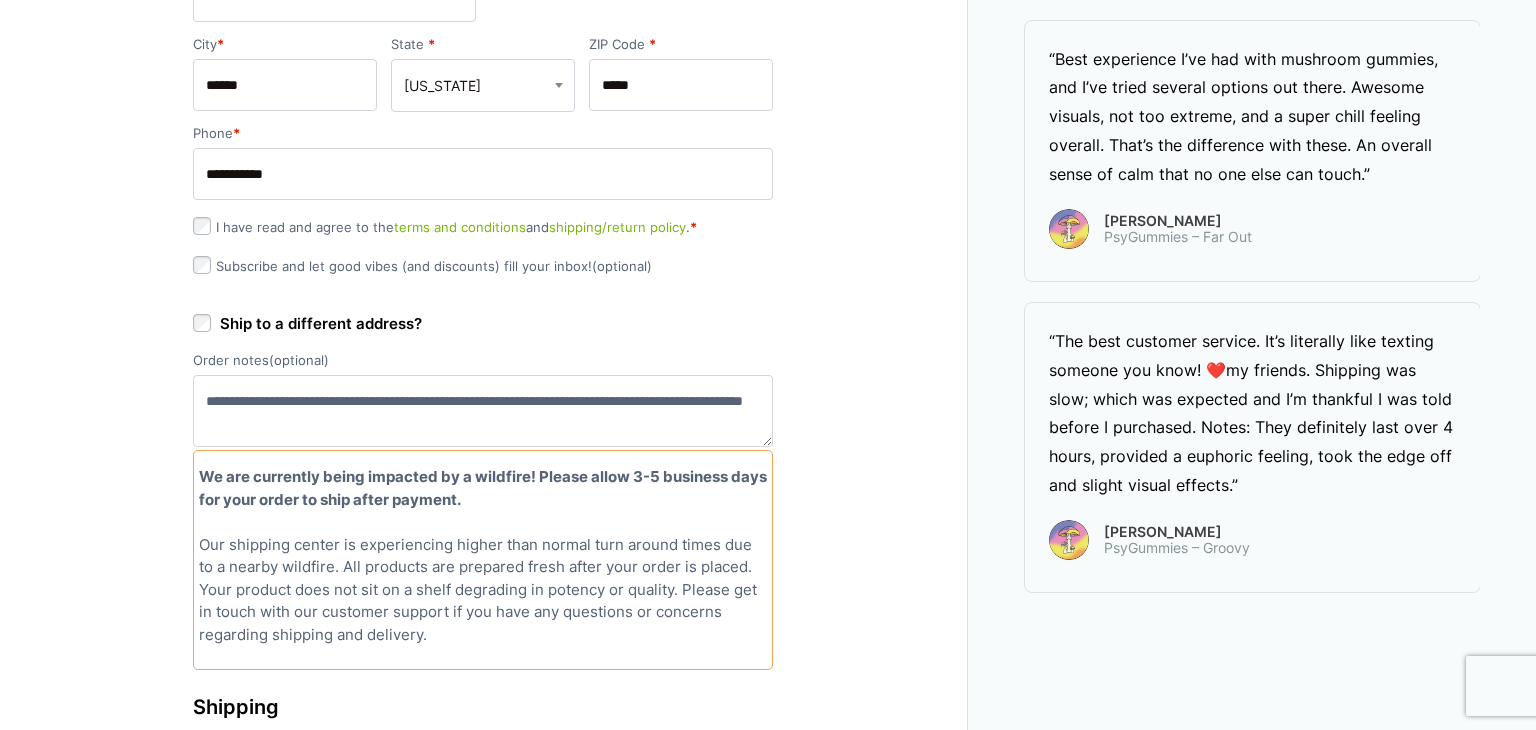 scroll, scrollTop: 637, scrollLeft: 0, axis: vertical 